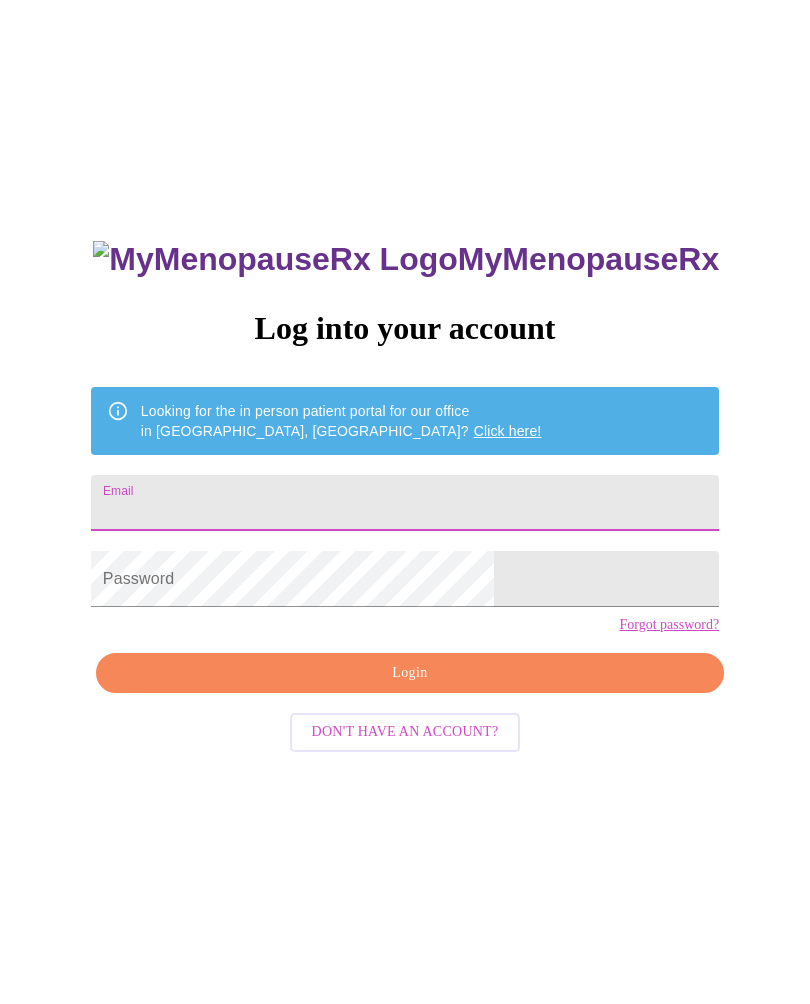 scroll, scrollTop: 0, scrollLeft: 0, axis: both 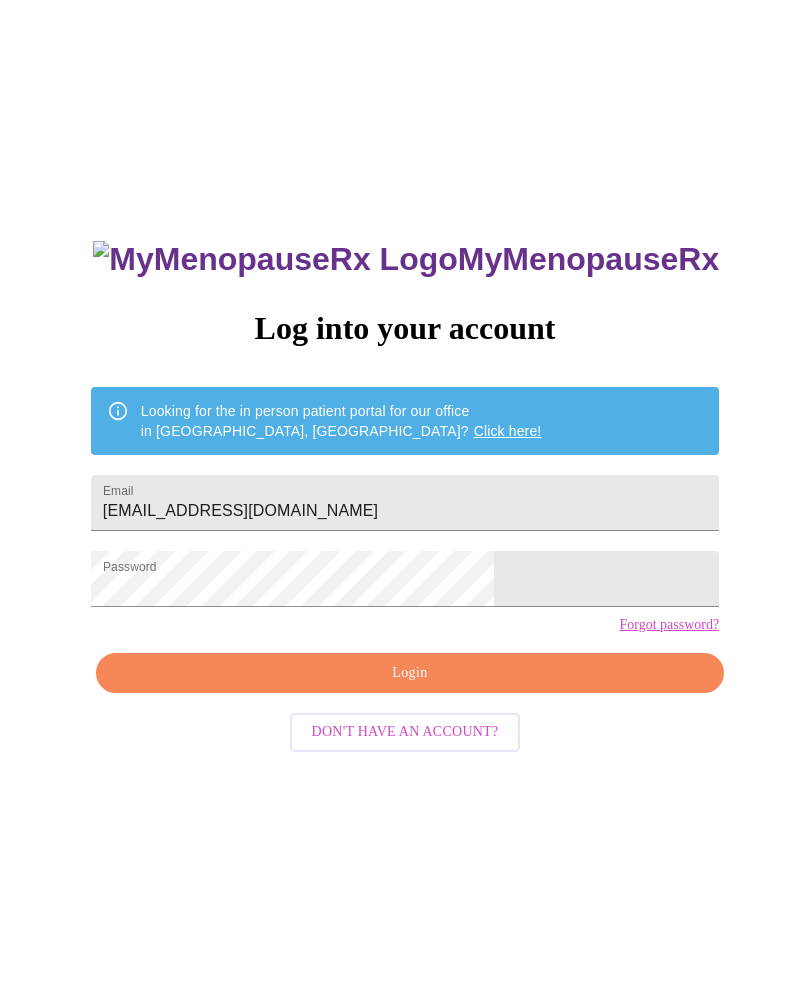 click on "Login" at bounding box center [410, 673] 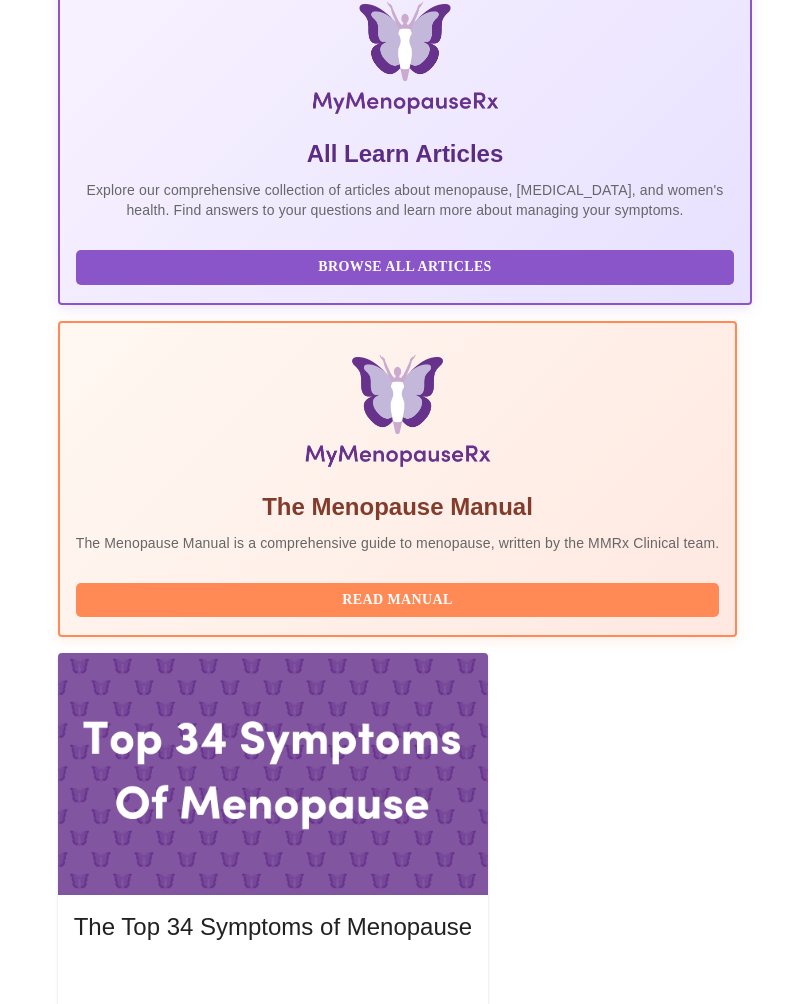 scroll, scrollTop: 425, scrollLeft: 0, axis: vertical 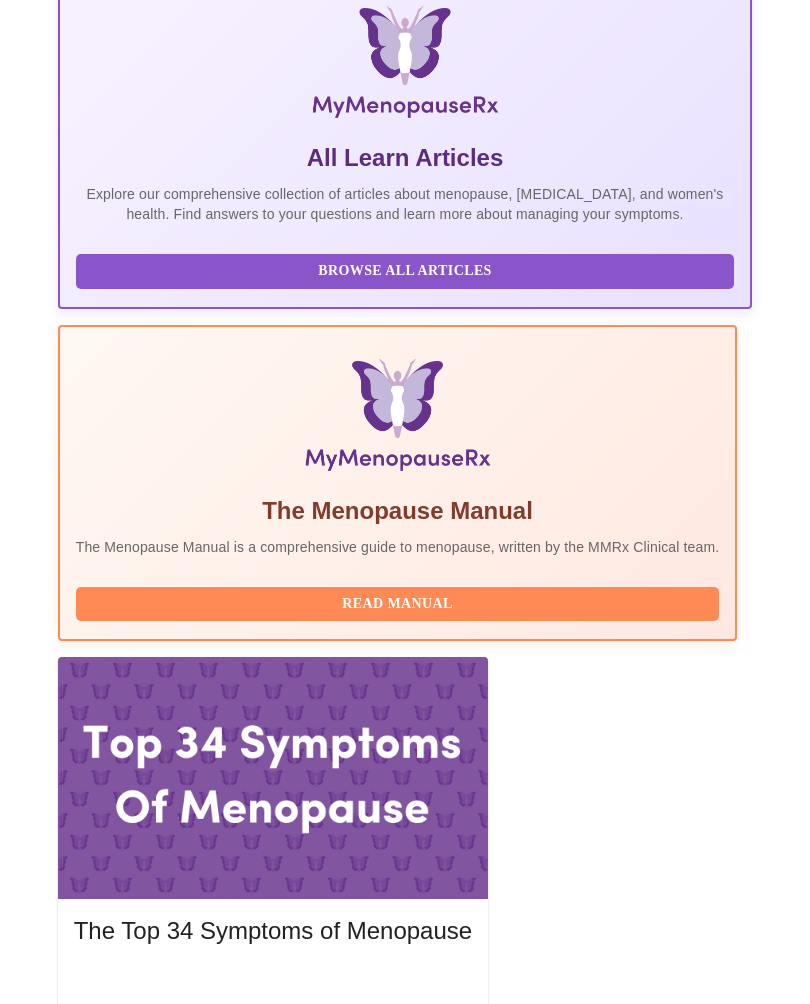 click on "Complete Pre-Assessment" at bounding box center (616, 3021) 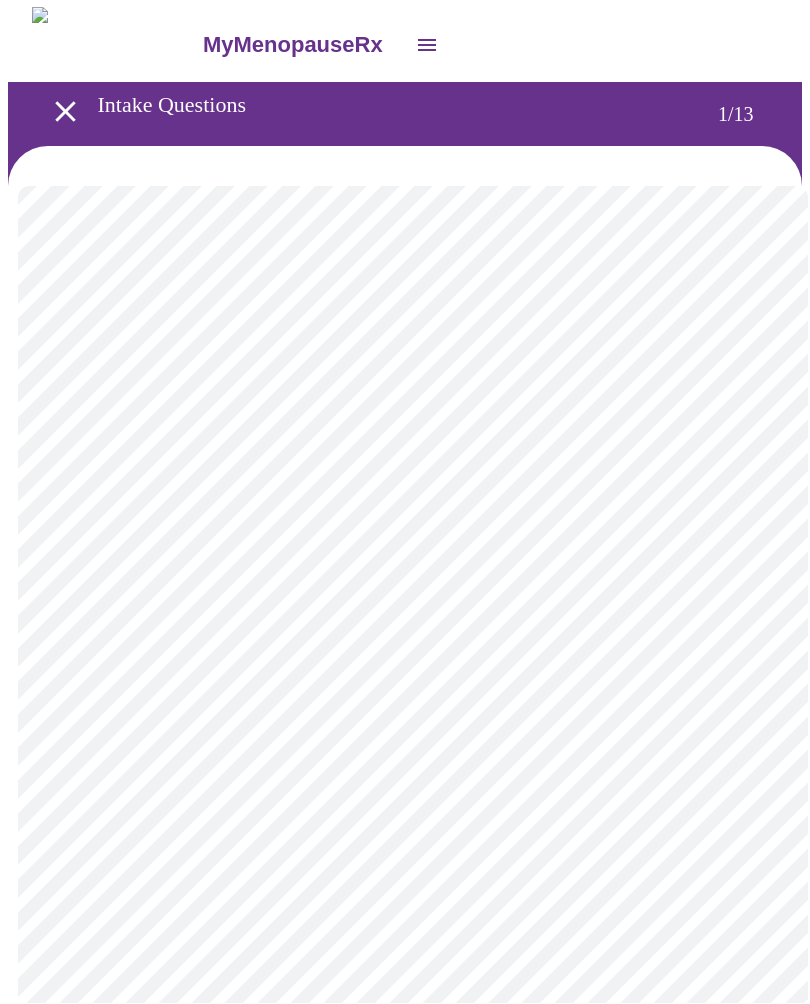 scroll, scrollTop: 1, scrollLeft: 0, axis: vertical 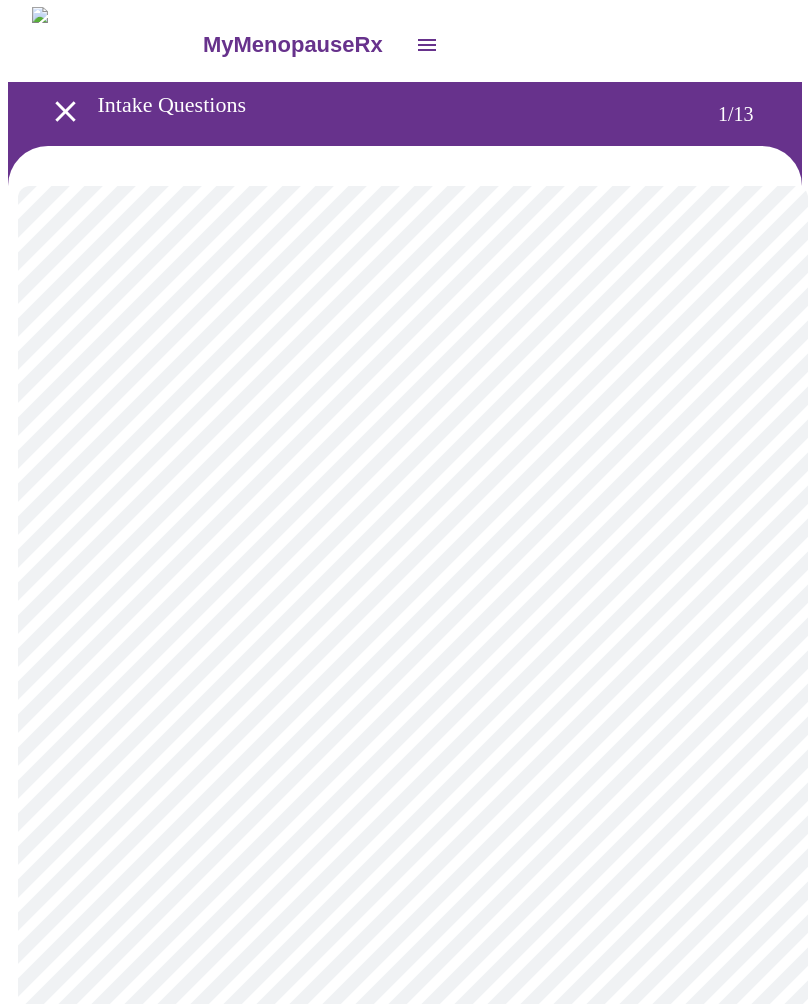 click on "MyMenopauseRx Intake Questions 1  /  13" at bounding box center [405, 919] 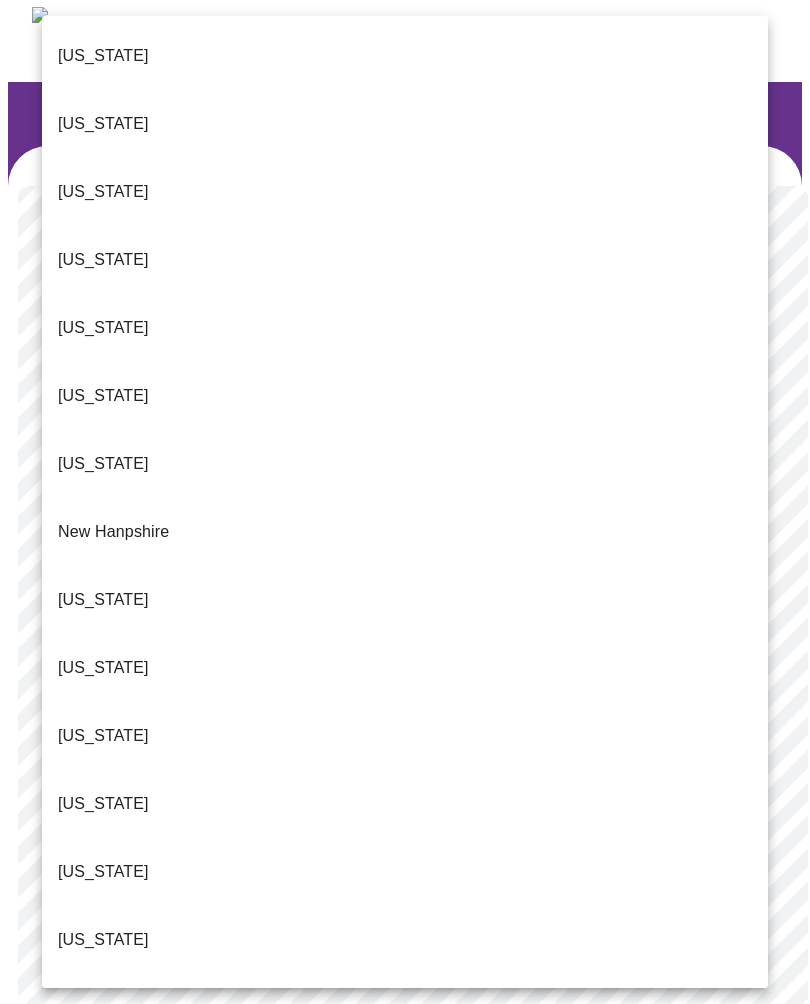 scroll, scrollTop: 1417, scrollLeft: 0, axis: vertical 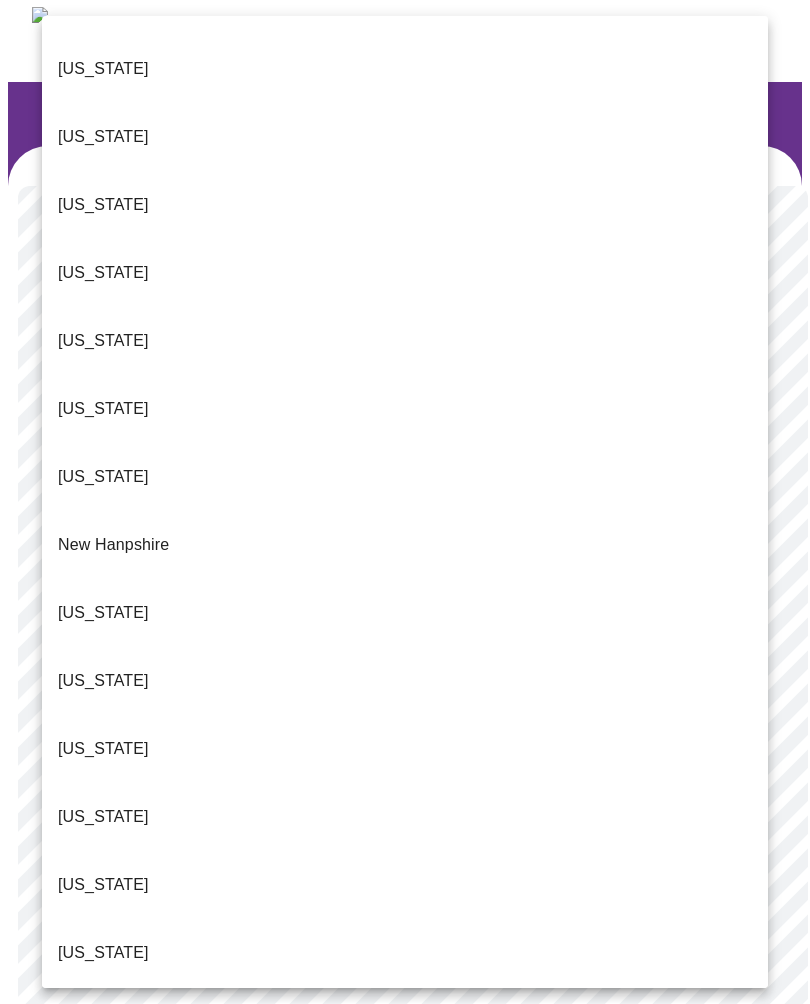 click on "Pennsylvania" at bounding box center (103, 1157) 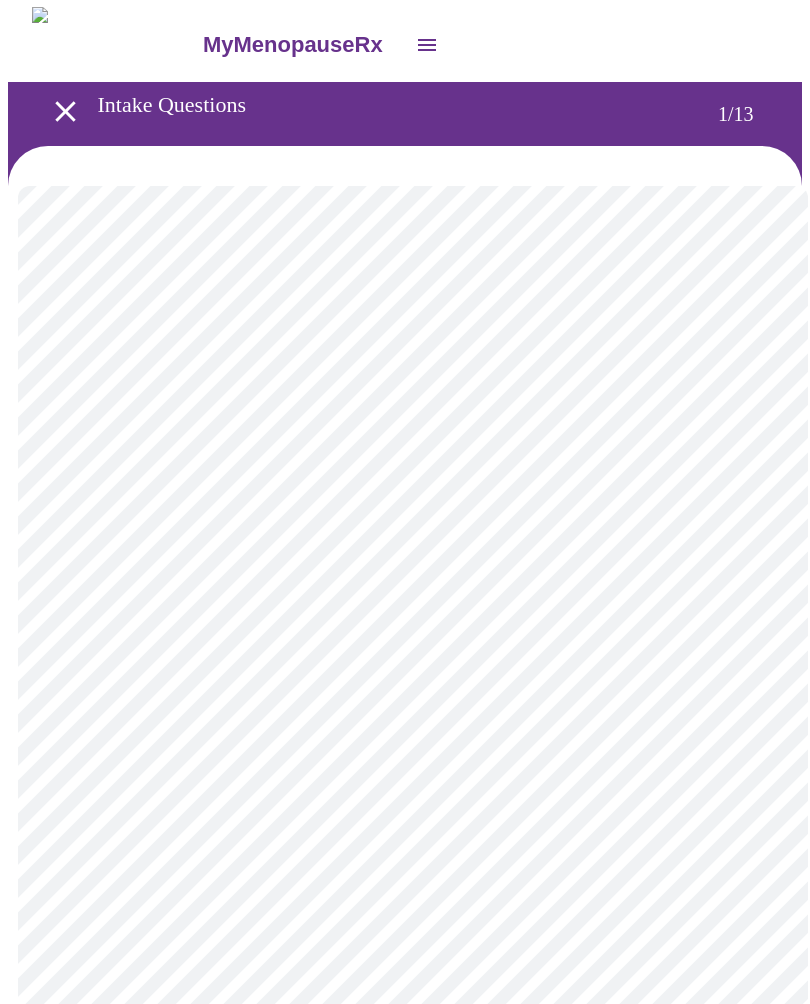 click on "MyMenopauseRx Intake Questions 1  /  13" at bounding box center (405, 913) 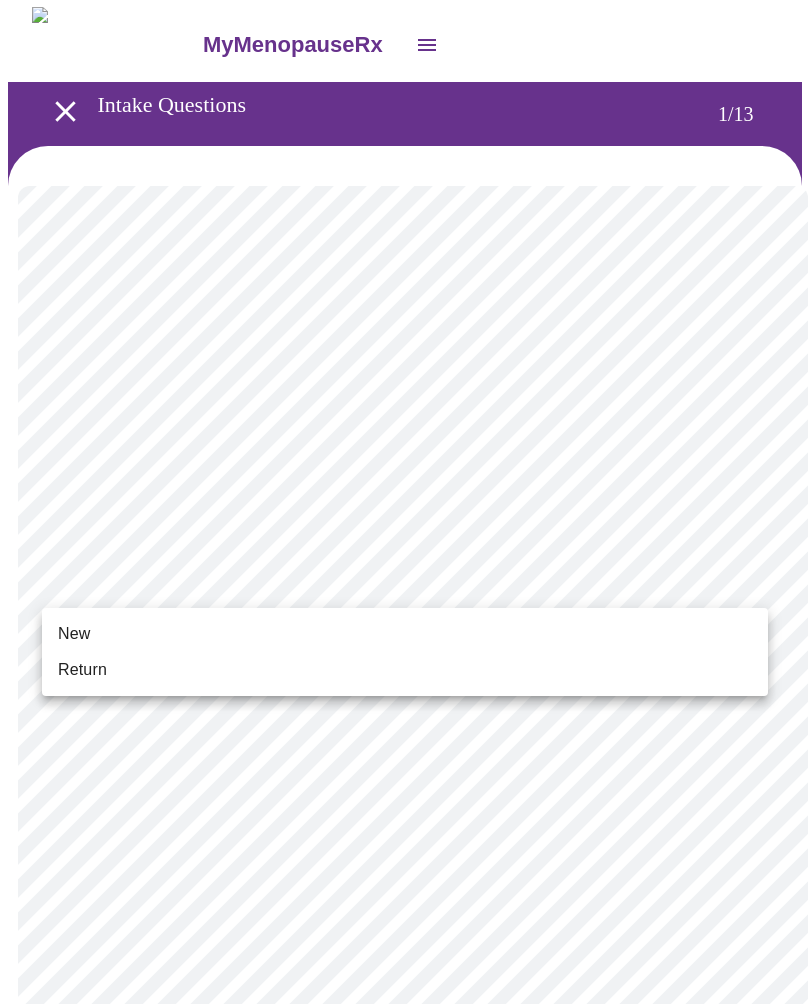 click on "Return" at bounding box center (82, 670) 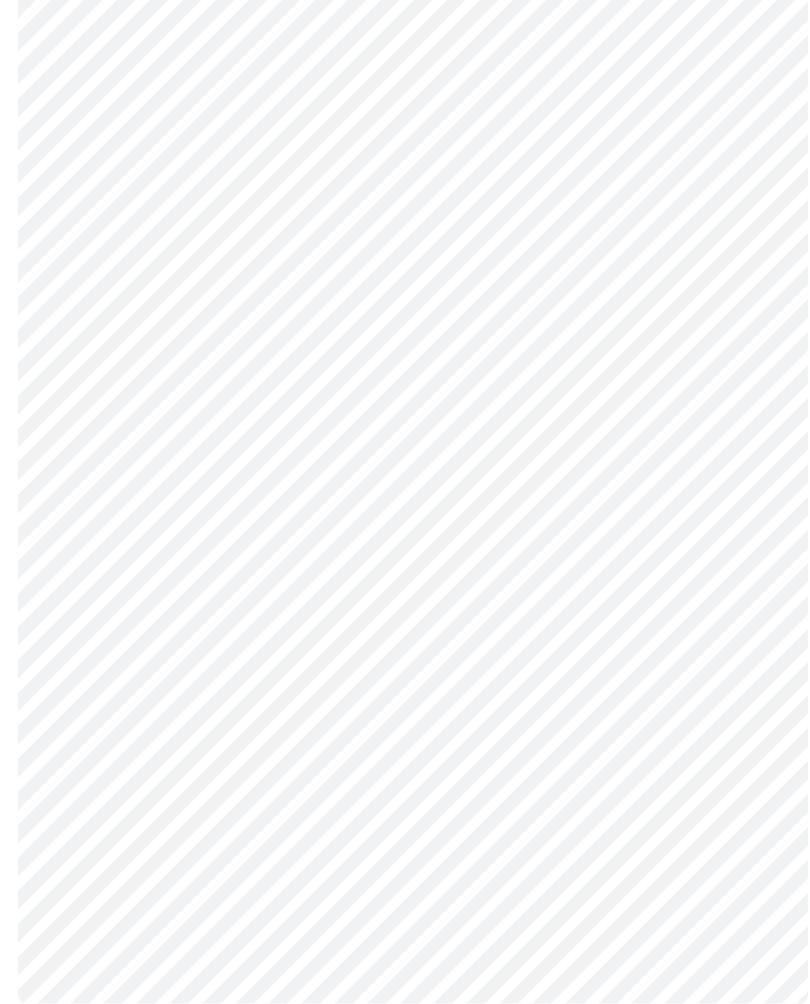 scroll, scrollTop: 0, scrollLeft: 0, axis: both 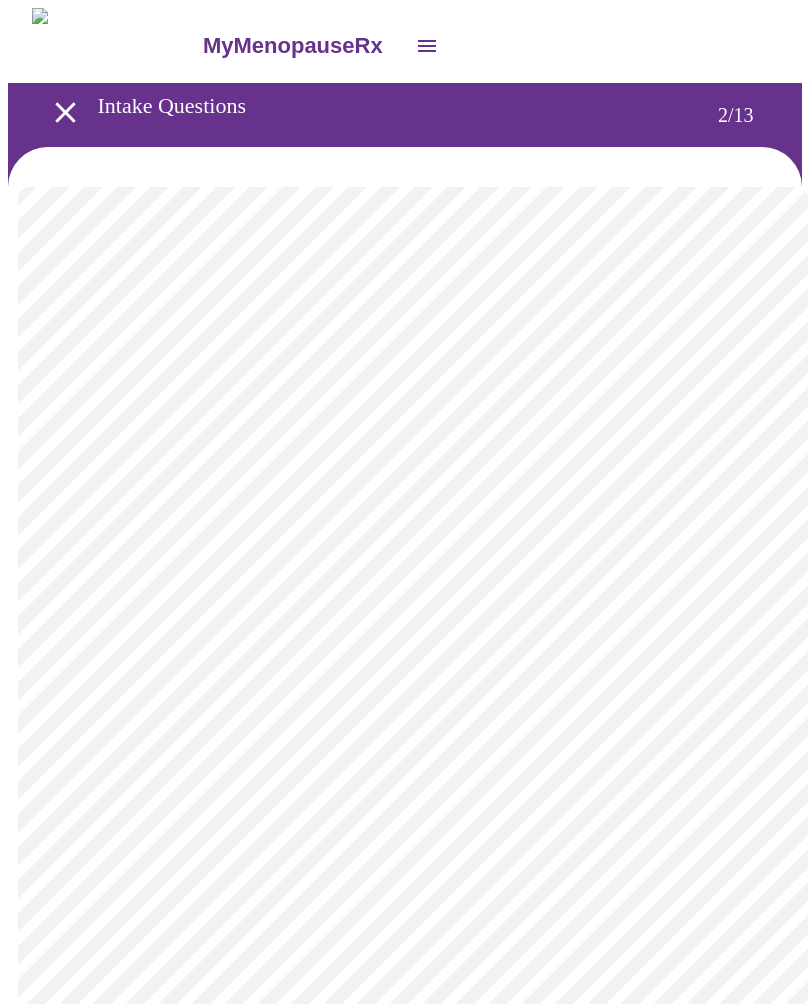click on "MyMenopauseRx Intake Questions 2  /  13" at bounding box center [405, 607] 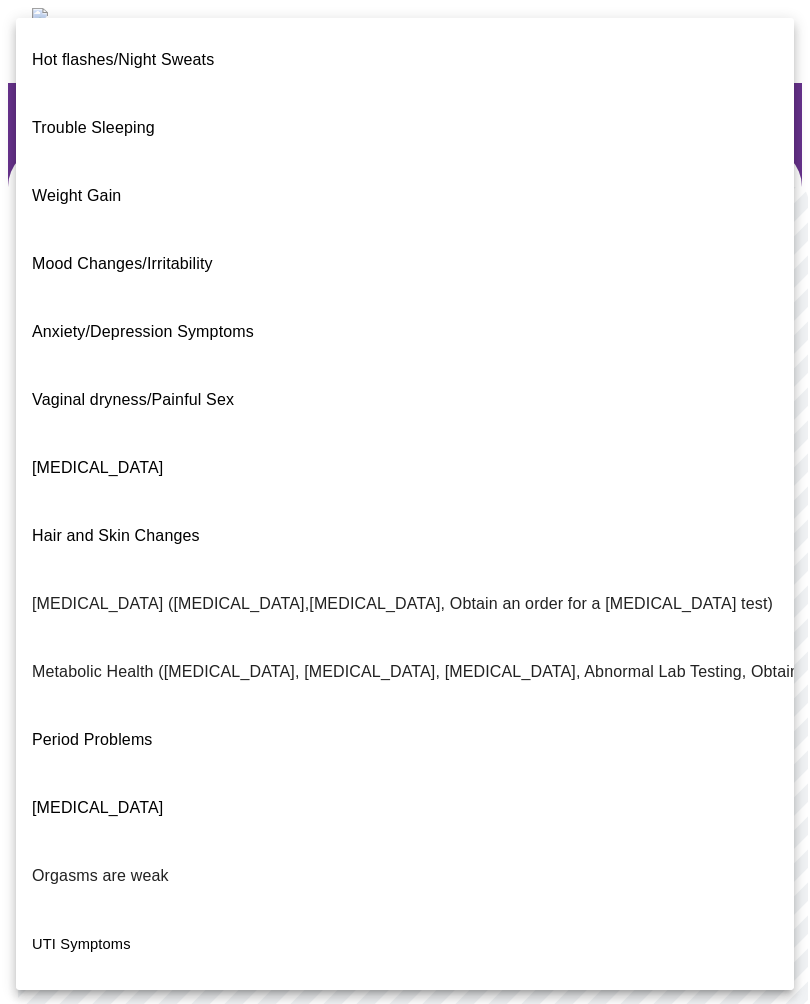 click on "Hot flashes/Night Sweats" at bounding box center (405, 60) 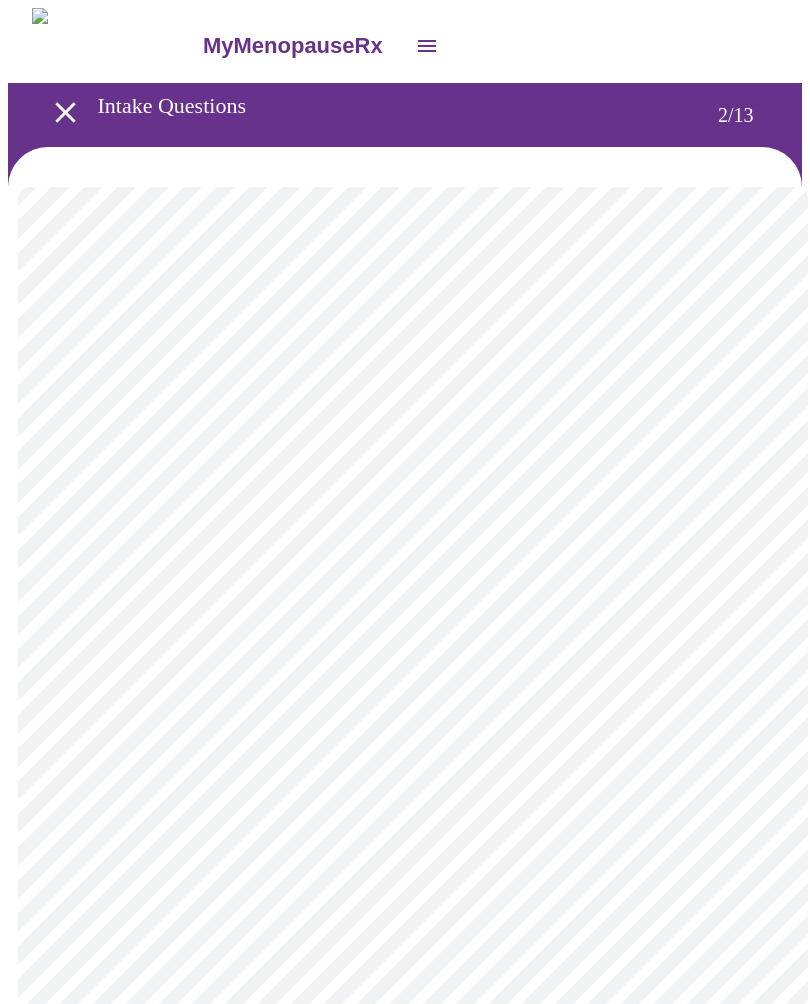 click on "MyMenopauseRx Intake Questions 2  /  13" at bounding box center [405, 602] 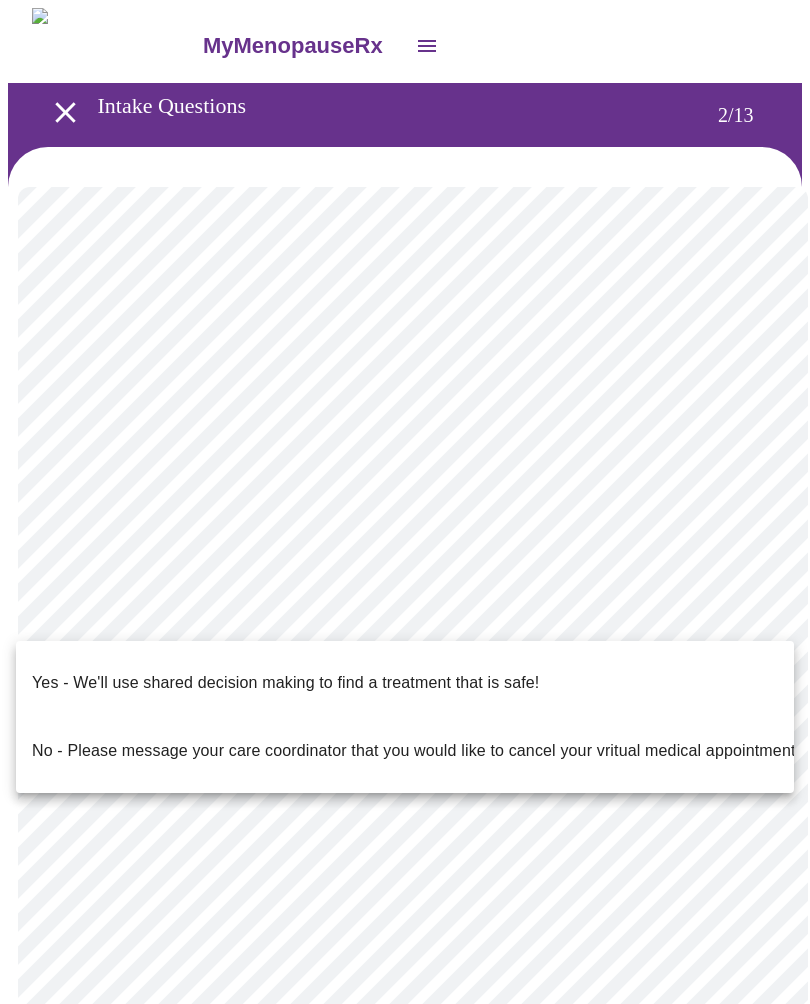 click on "Yes - We'll use shared decision making to find a treatment that is safe!" at bounding box center [405, 683] 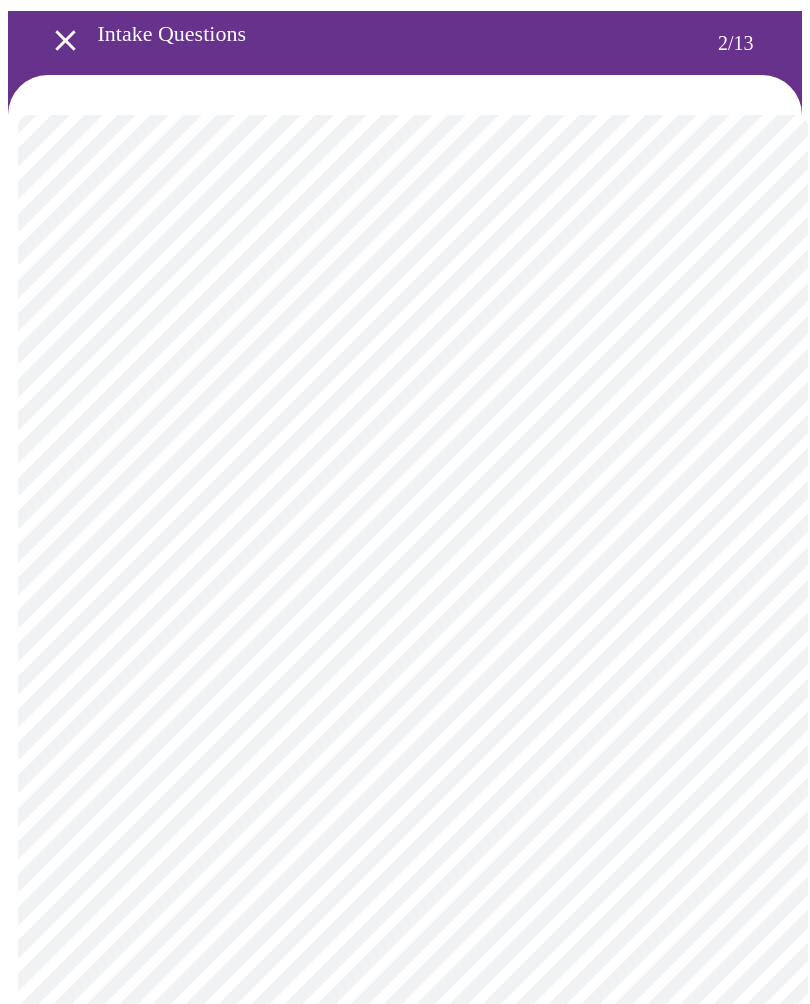 scroll, scrollTop: 0, scrollLeft: 0, axis: both 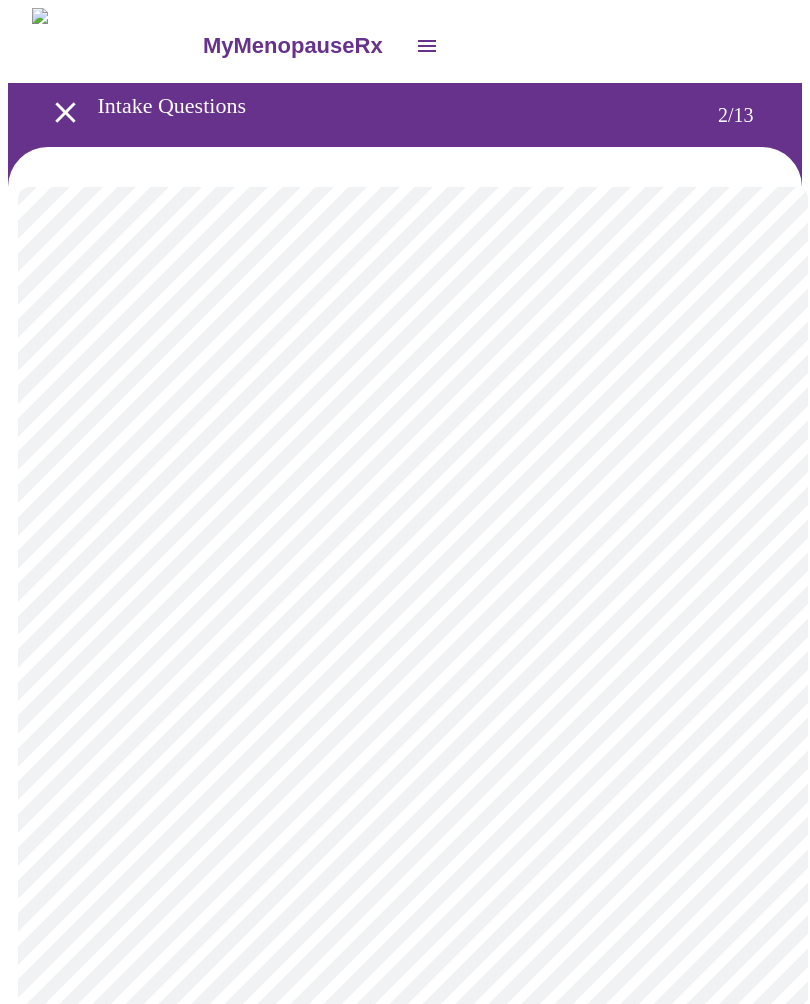 click on "MyMenopauseRx Intake Questions 2  /  13" at bounding box center (405, 575) 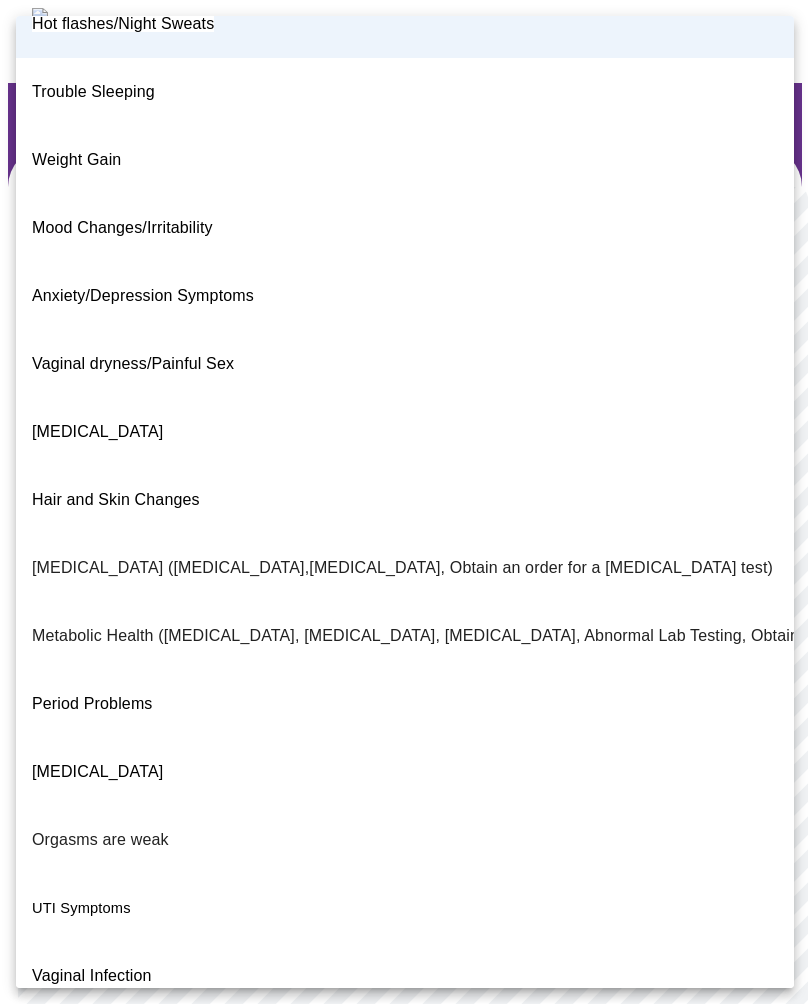 scroll, scrollTop: 32, scrollLeft: 0, axis: vertical 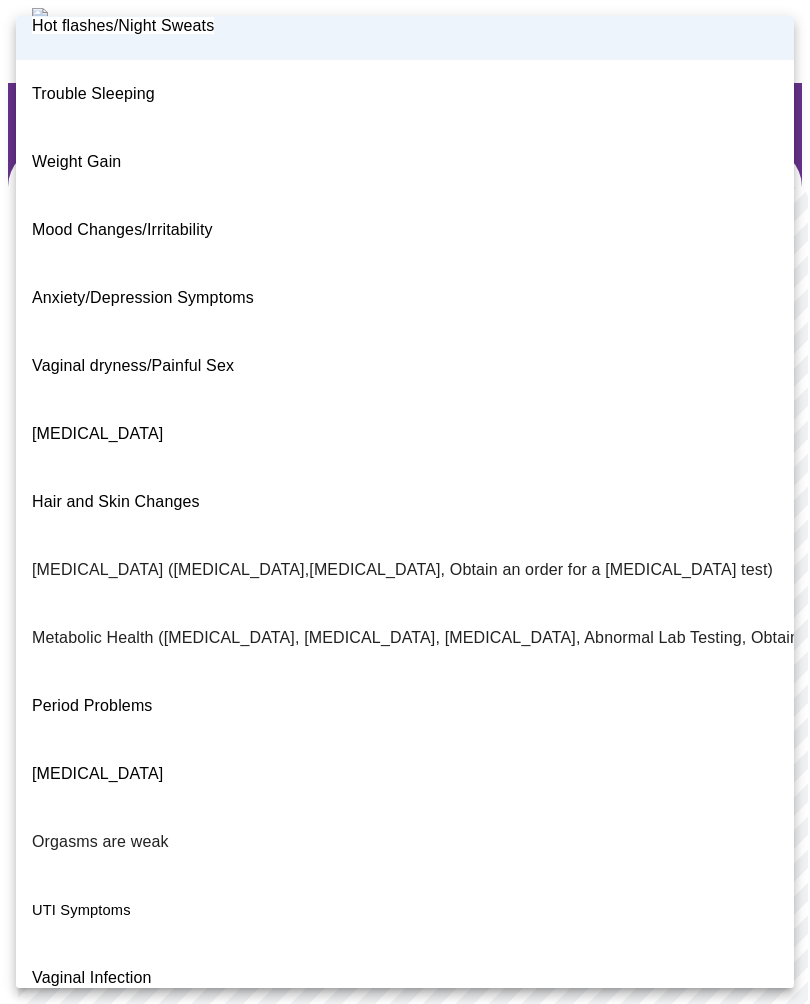 click at bounding box center (405, 502) 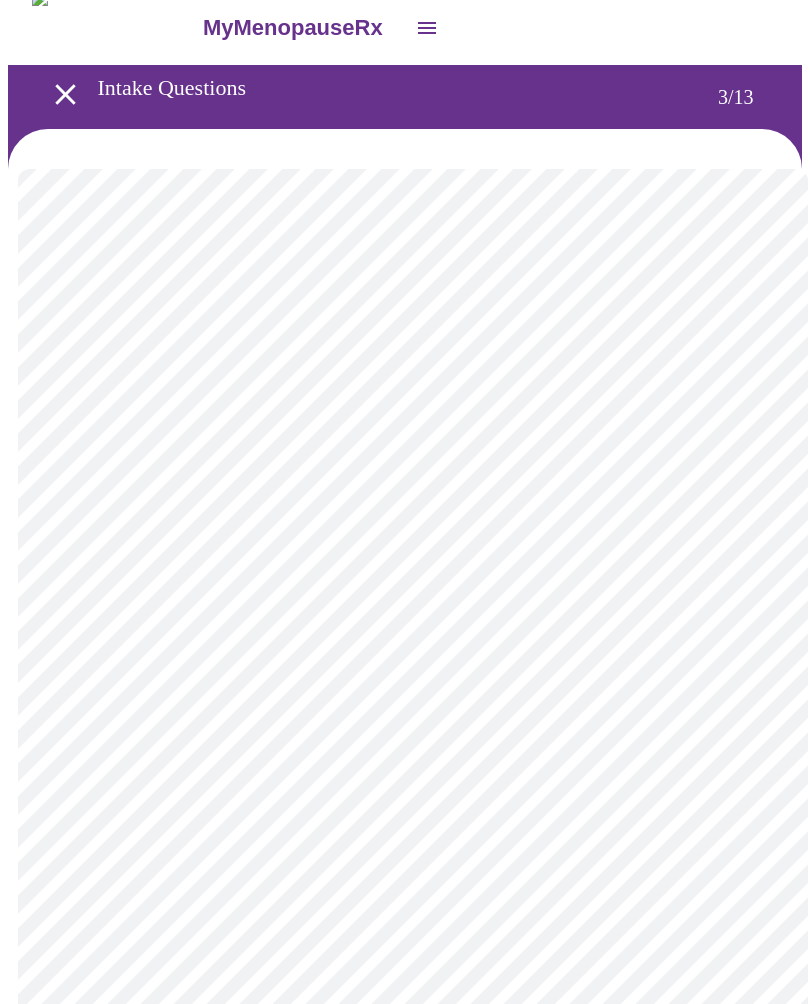 scroll, scrollTop: 0, scrollLeft: 0, axis: both 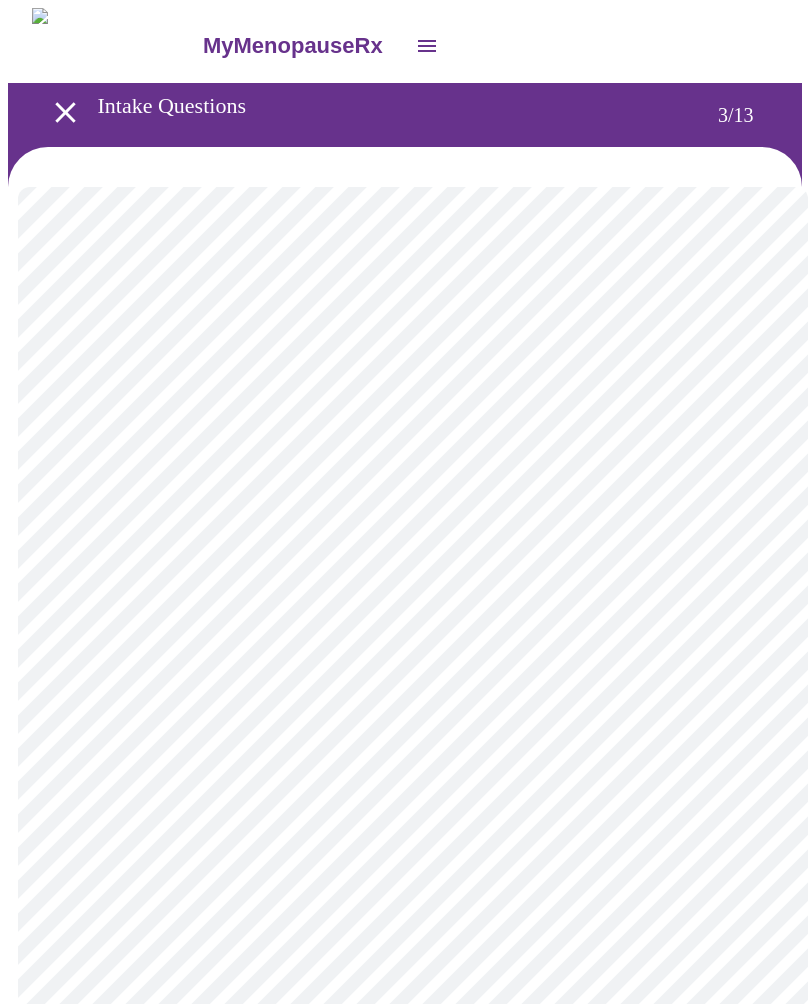 click on "MyMenopauseRx Intake Questions 3  /  13" at bounding box center (405, 1354) 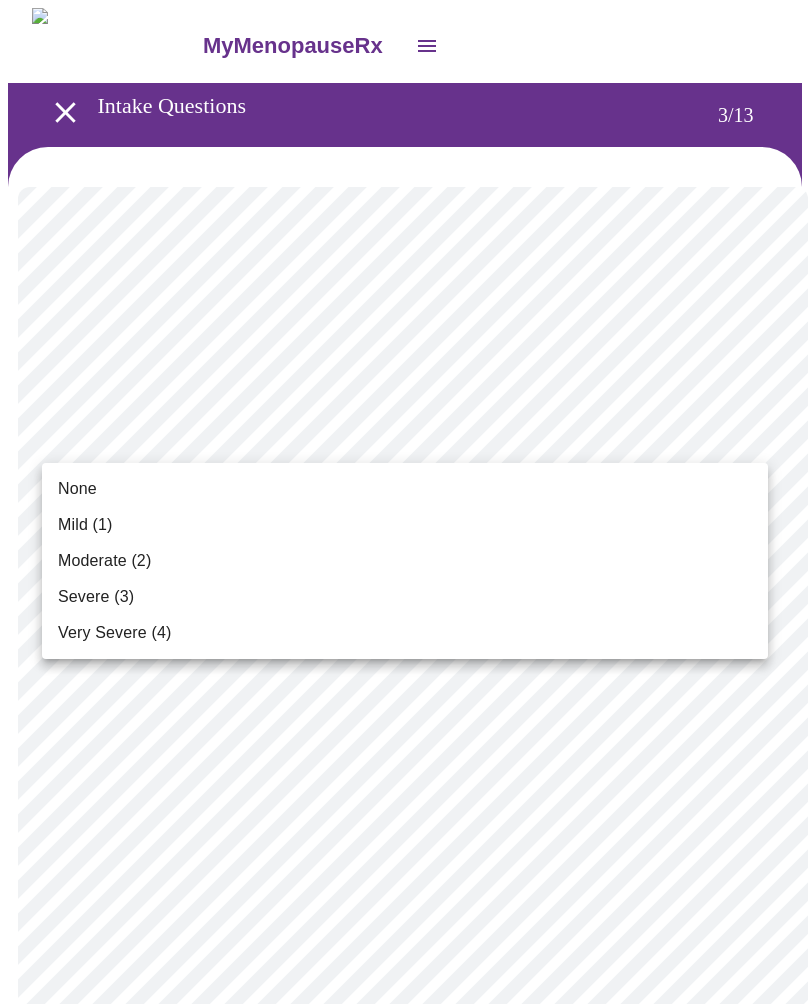 click on "Severe (3)" at bounding box center [96, 597] 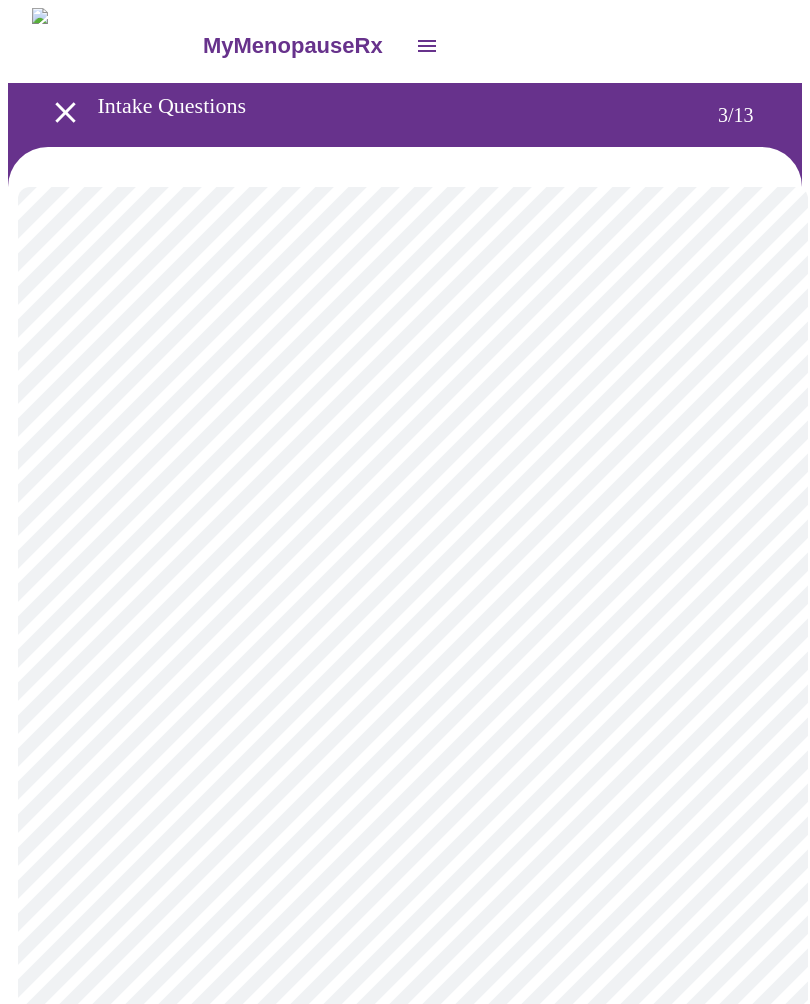 click on "MyMenopauseRx Intake Questions 3  /  13" at bounding box center [405, 1319] 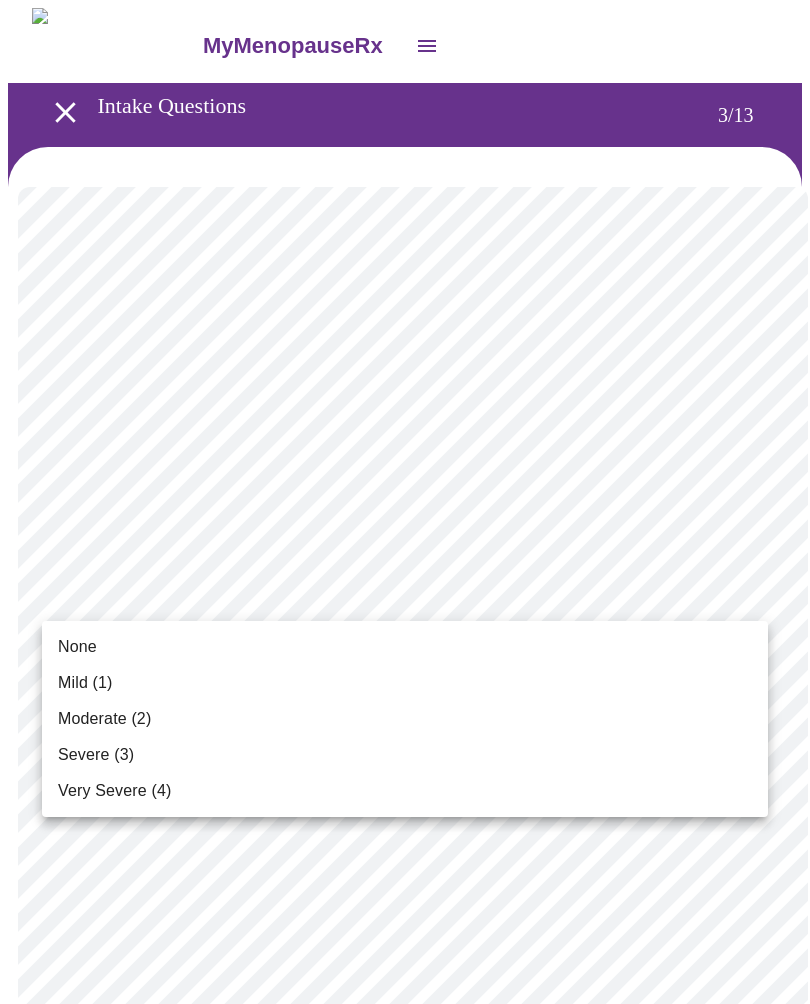 click on "Mild (1)" at bounding box center (85, 683) 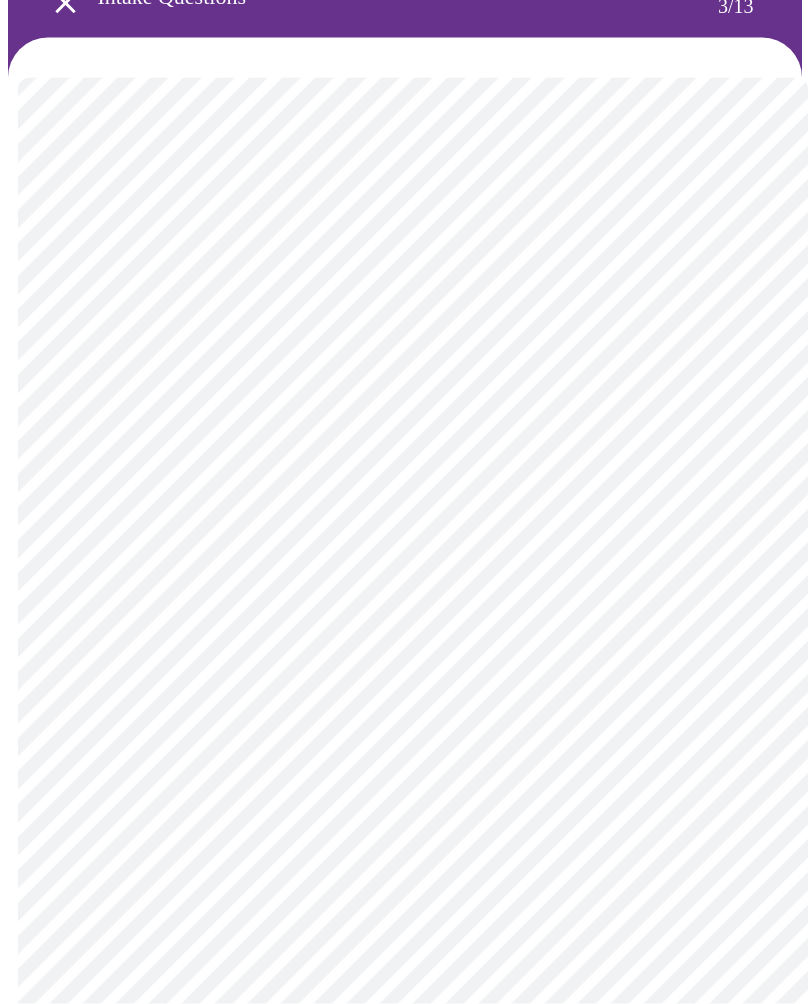 click on "MyMenopauseRx Intake Questions 3  /  13" at bounding box center [405, 1196] 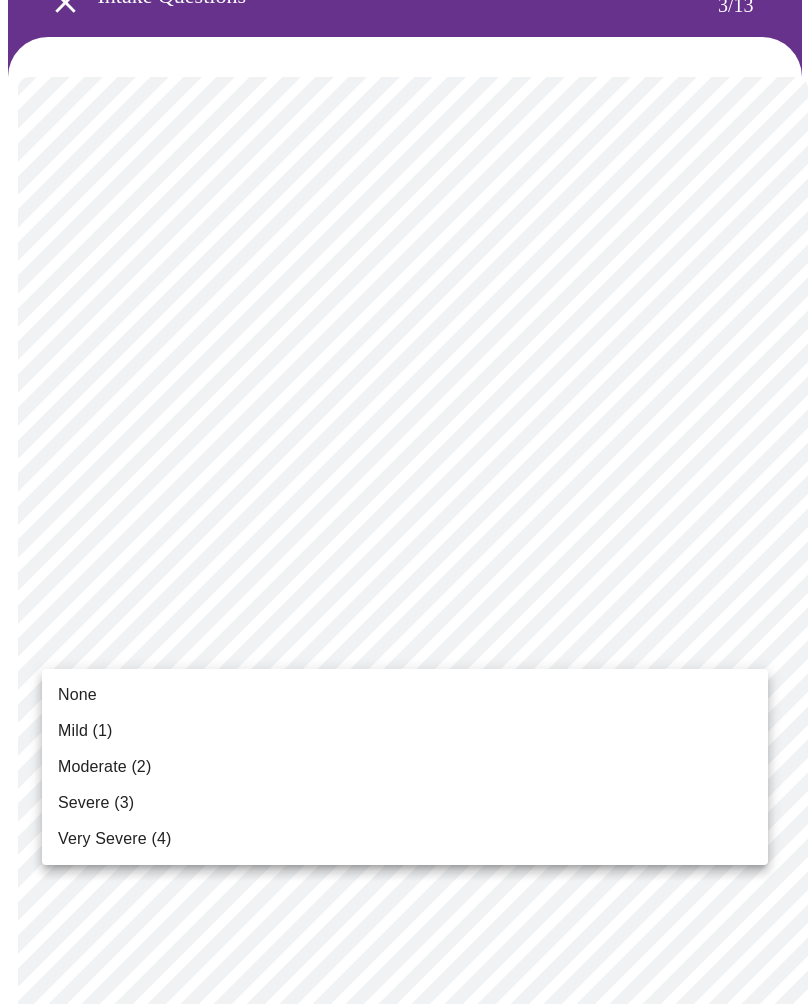 click on "Severe (3)" at bounding box center (96, 803) 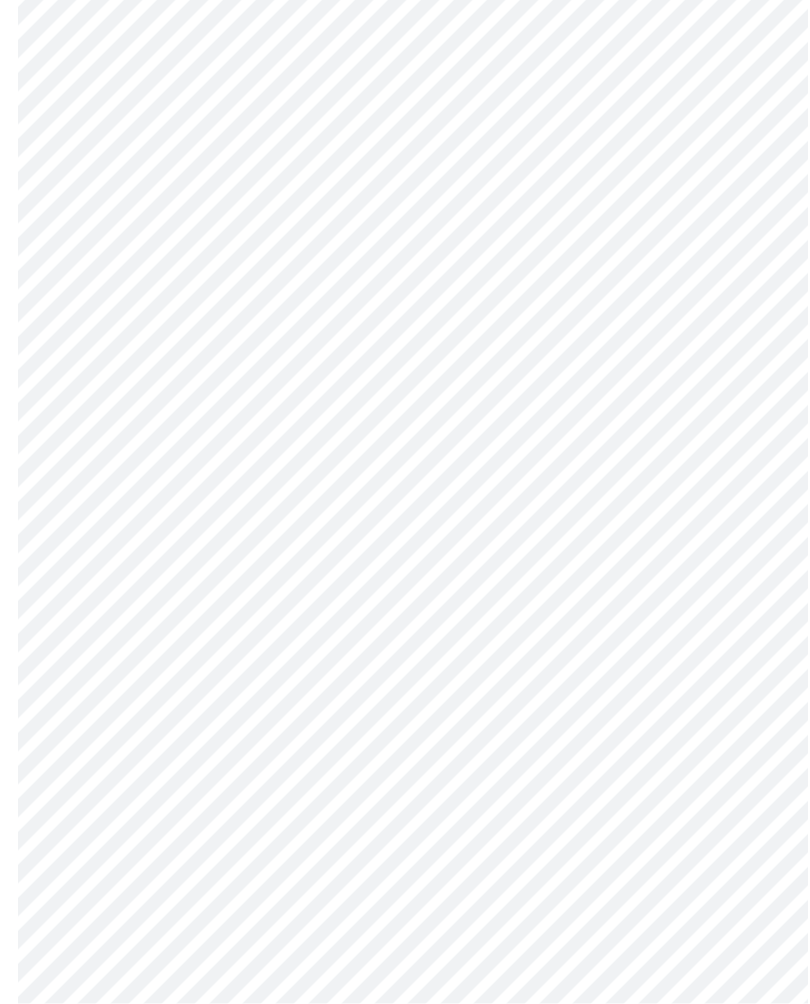 scroll, scrollTop: 220, scrollLeft: 0, axis: vertical 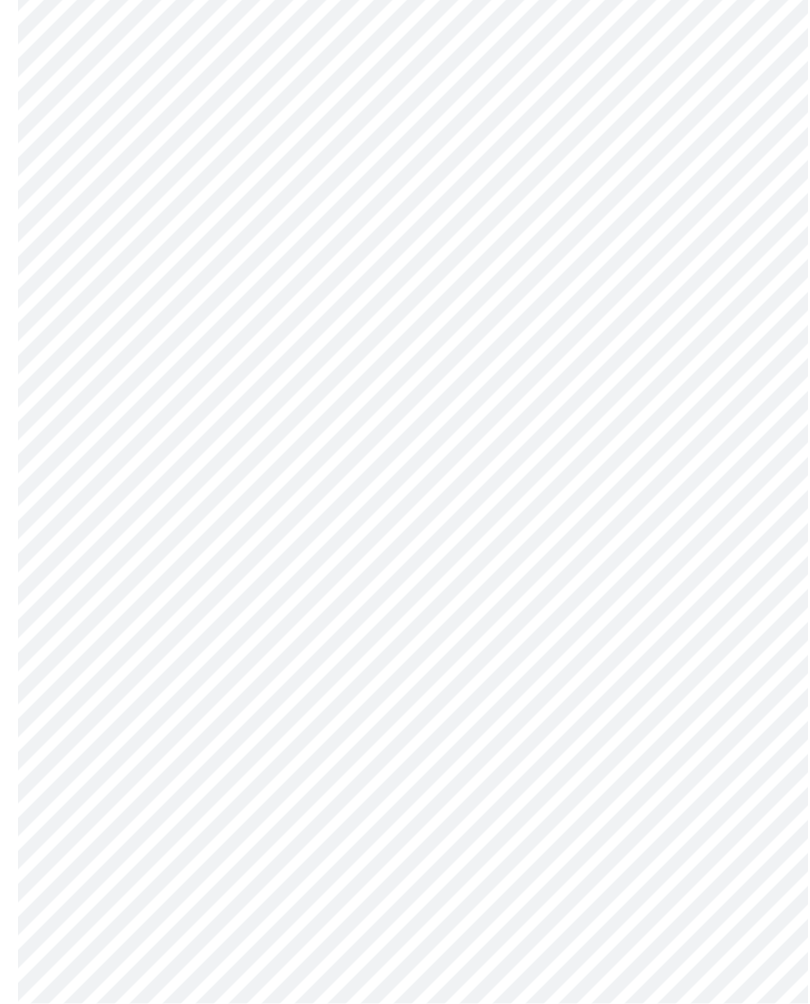 click on "MyMenopauseRx Intake Questions 3  /  13" at bounding box center [405, 1065] 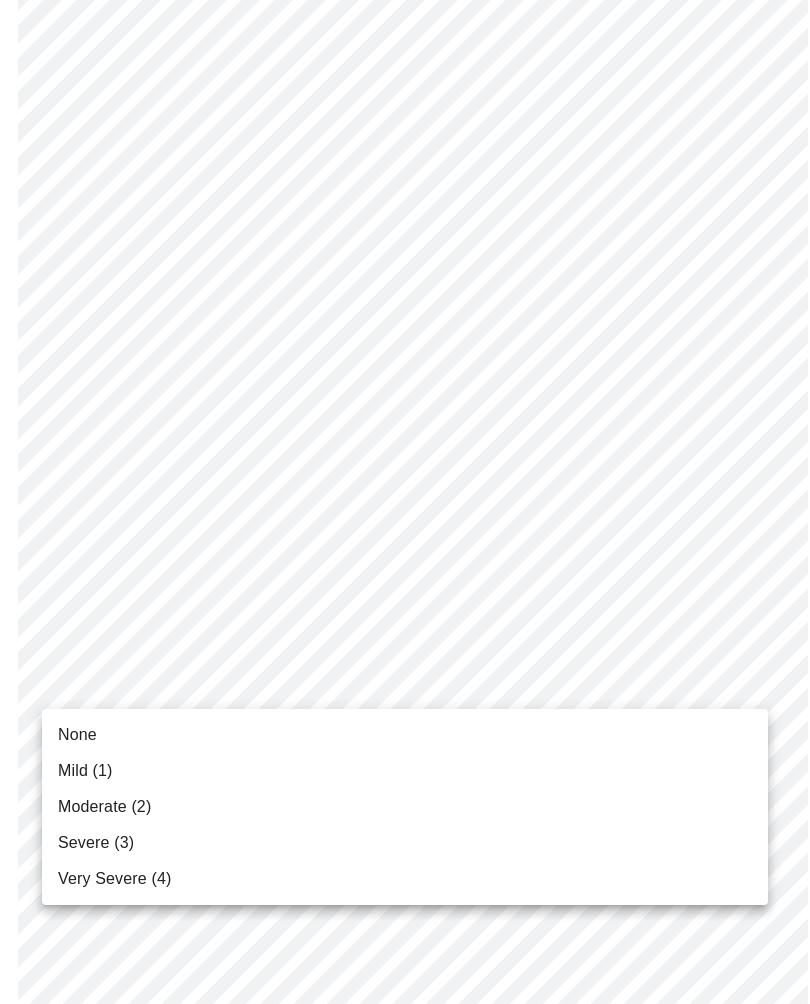 click on "Severe (3)" at bounding box center [96, 843] 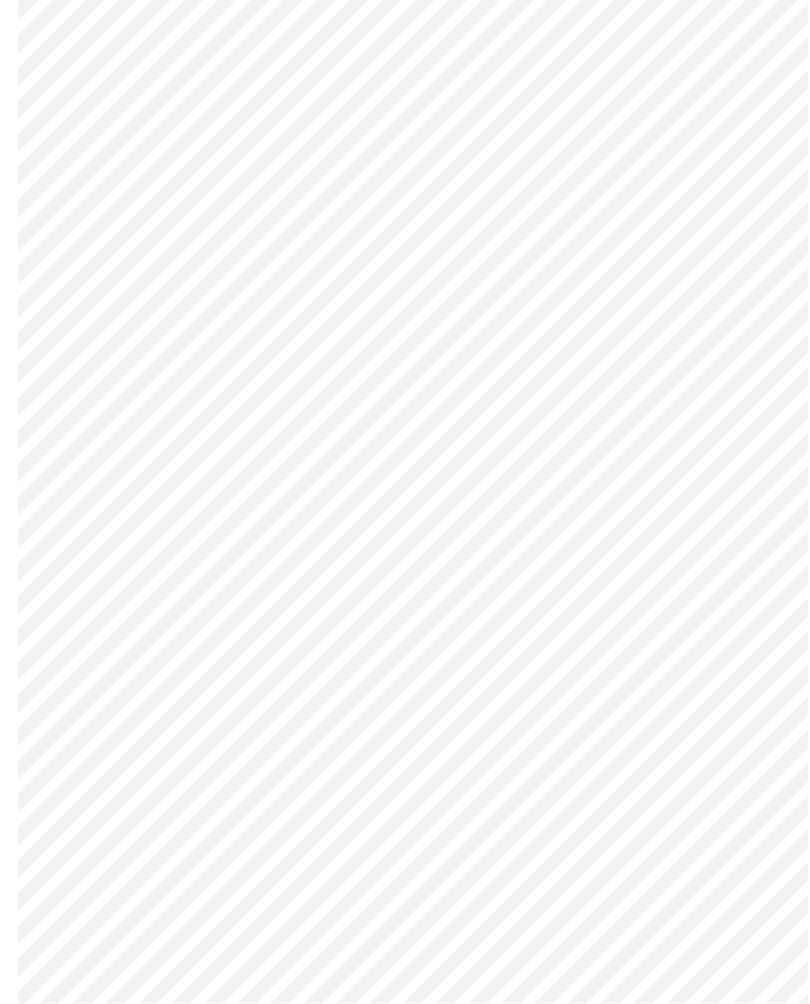 click on "MyMenopauseRx Intake Questions 3  /  13" at bounding box center (405, 961) 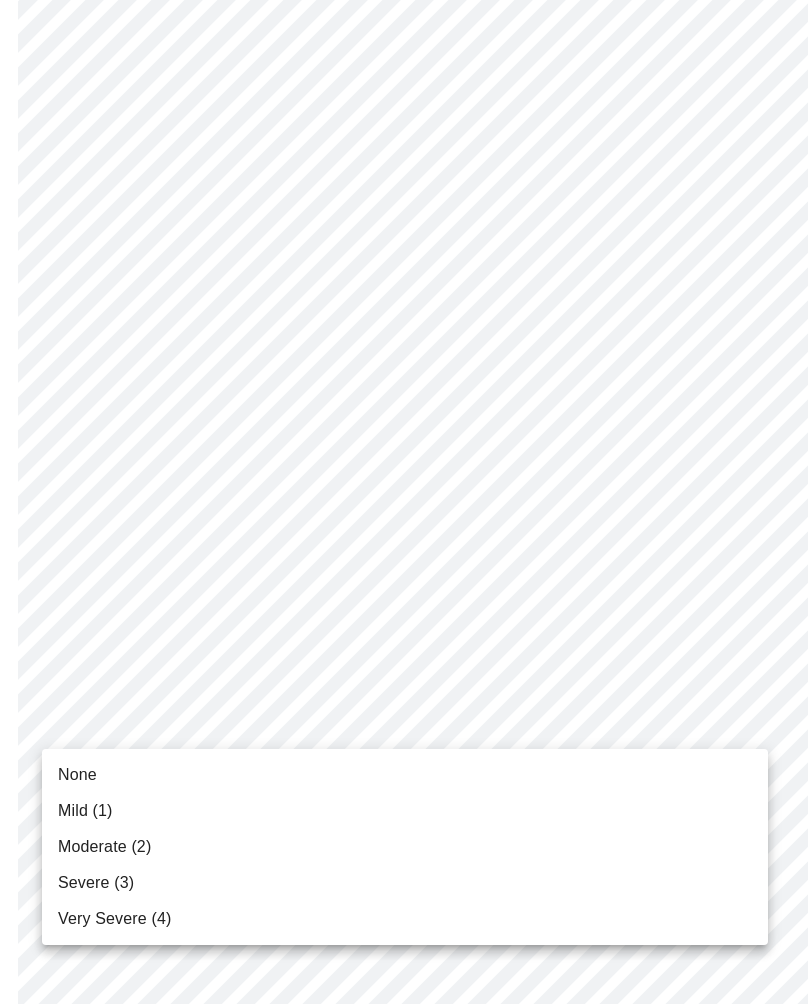 click on "Severe (3)" at bounding box center [96, 883] 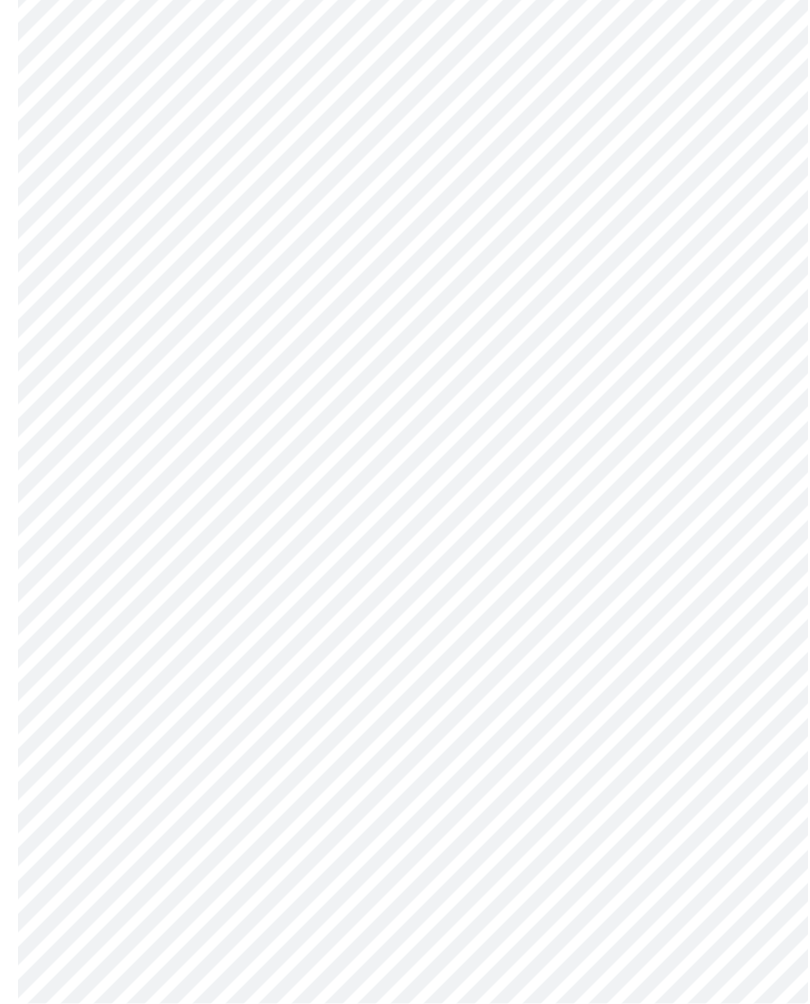 scroll, scrollTop: 495, scrollLeft: 0, axis: vertical 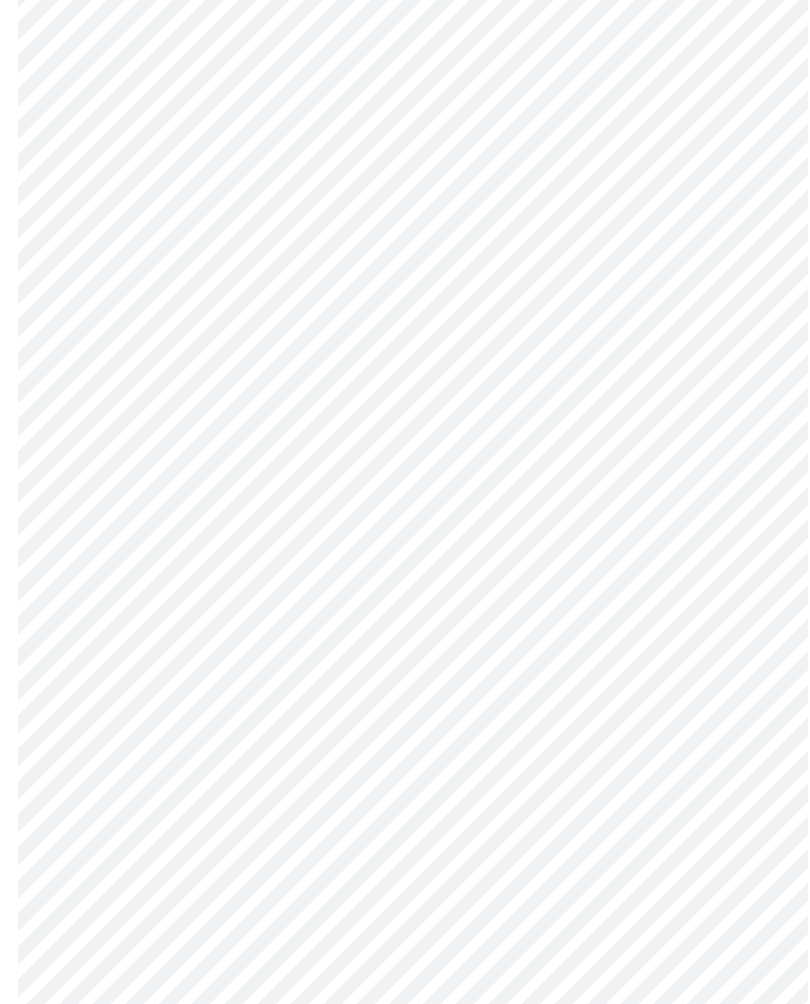 click on "MyMenopauseRx Intake Questions 3  /  13" at bounding box center [405, 770] 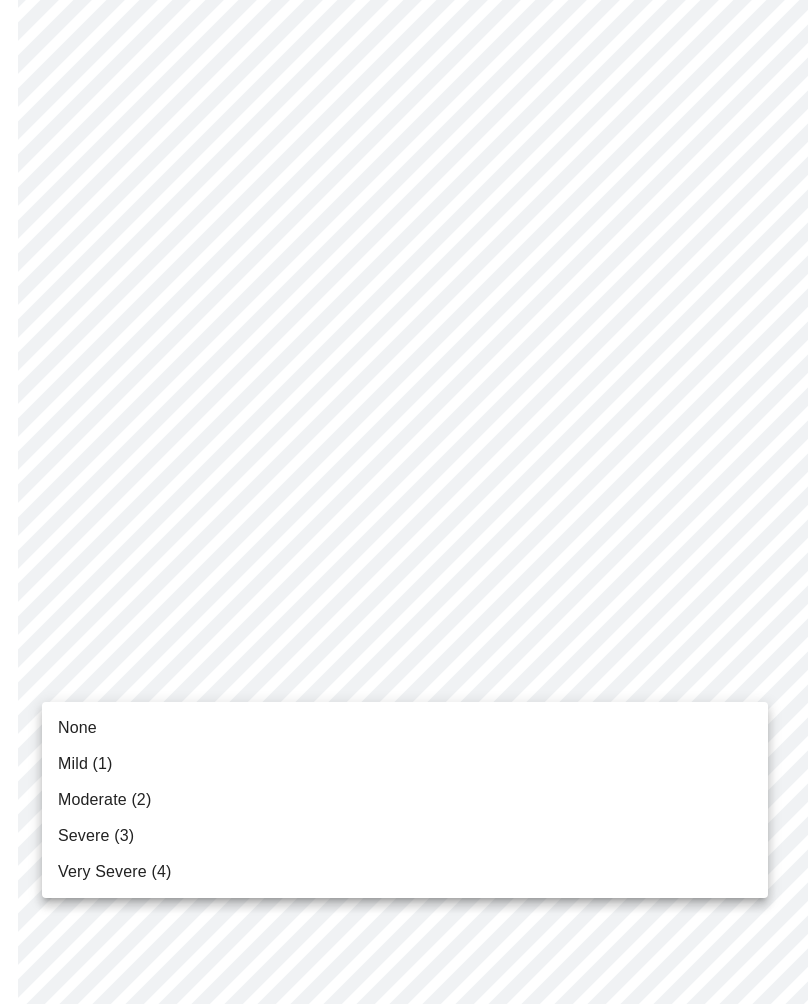 click on "Severe (3)" at bounding box center [96, 836] 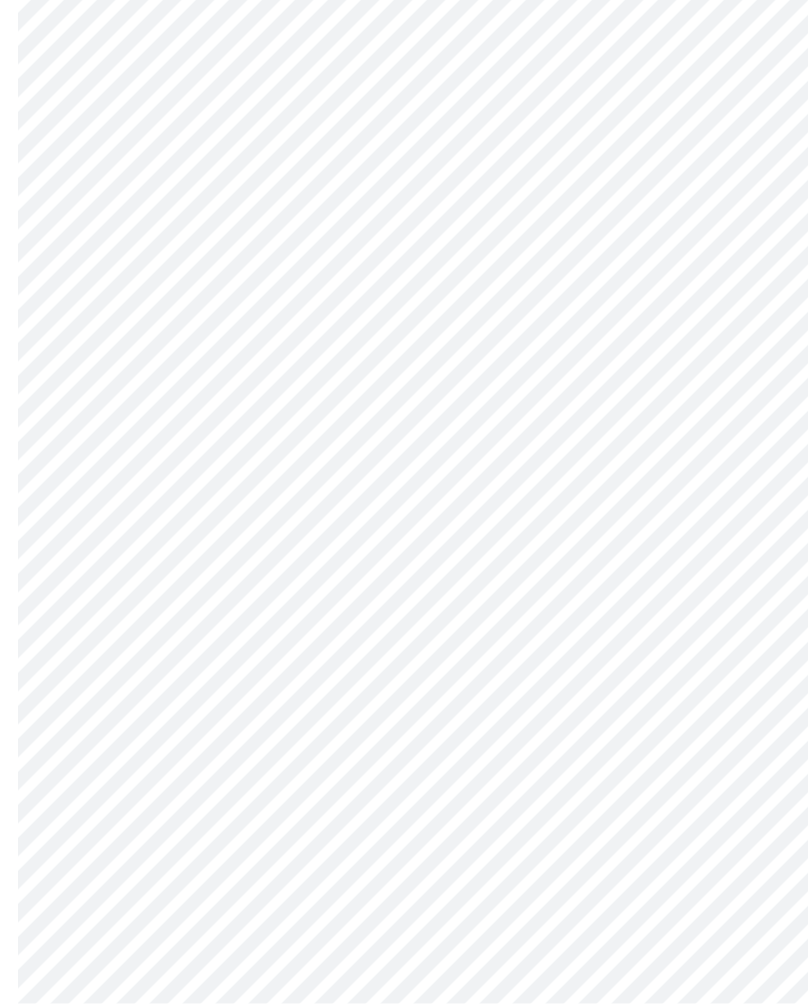 click on "MyMenopauseRx Intake Questions 3  /  13" at bounding box center (405, 582) 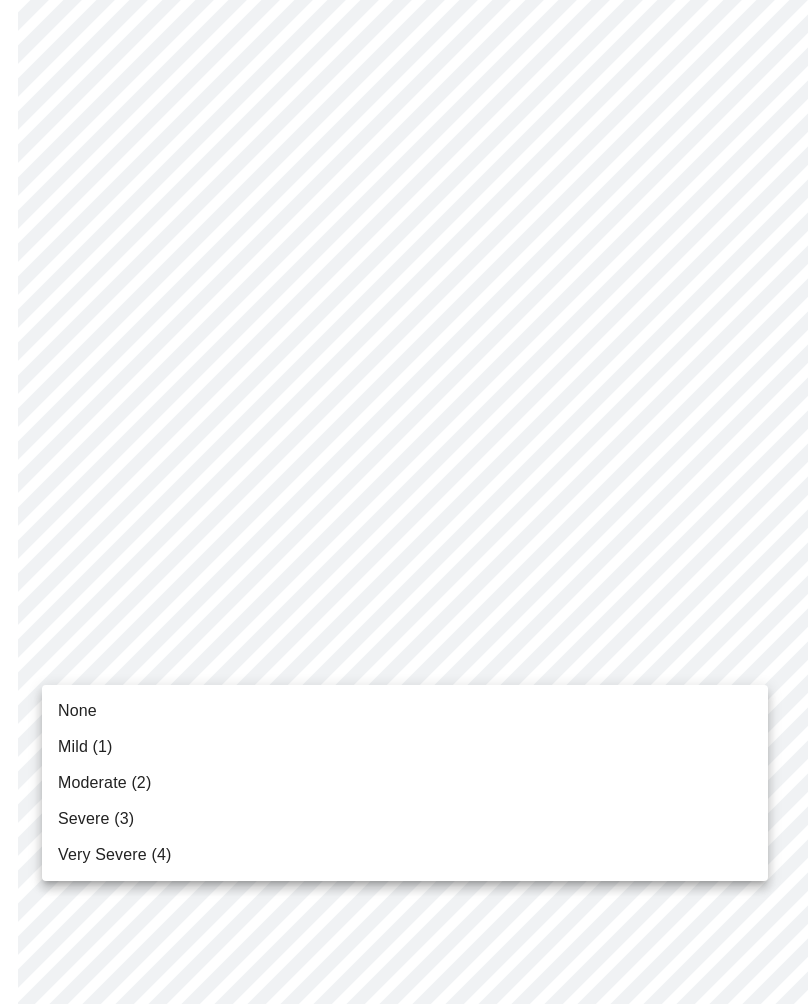 click on "Severe (3)" at bounding box center (96, 819) 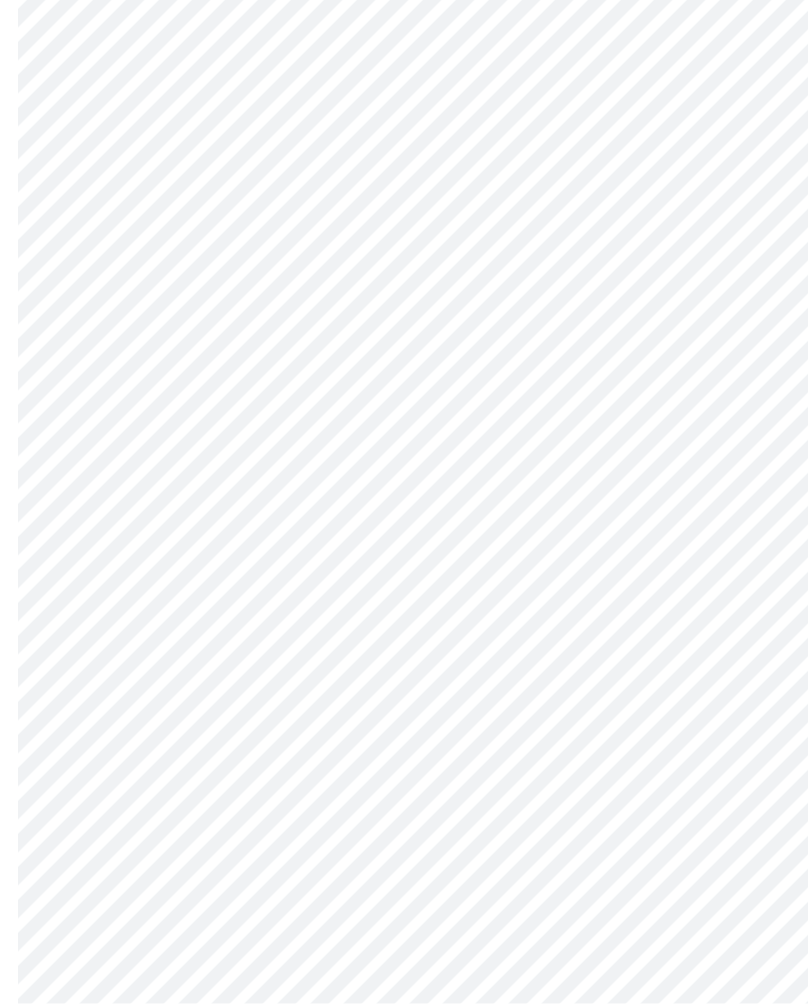 click on "MyMenopauseRx Intake Questions 3  /  13" at bounding box center (405, 334) 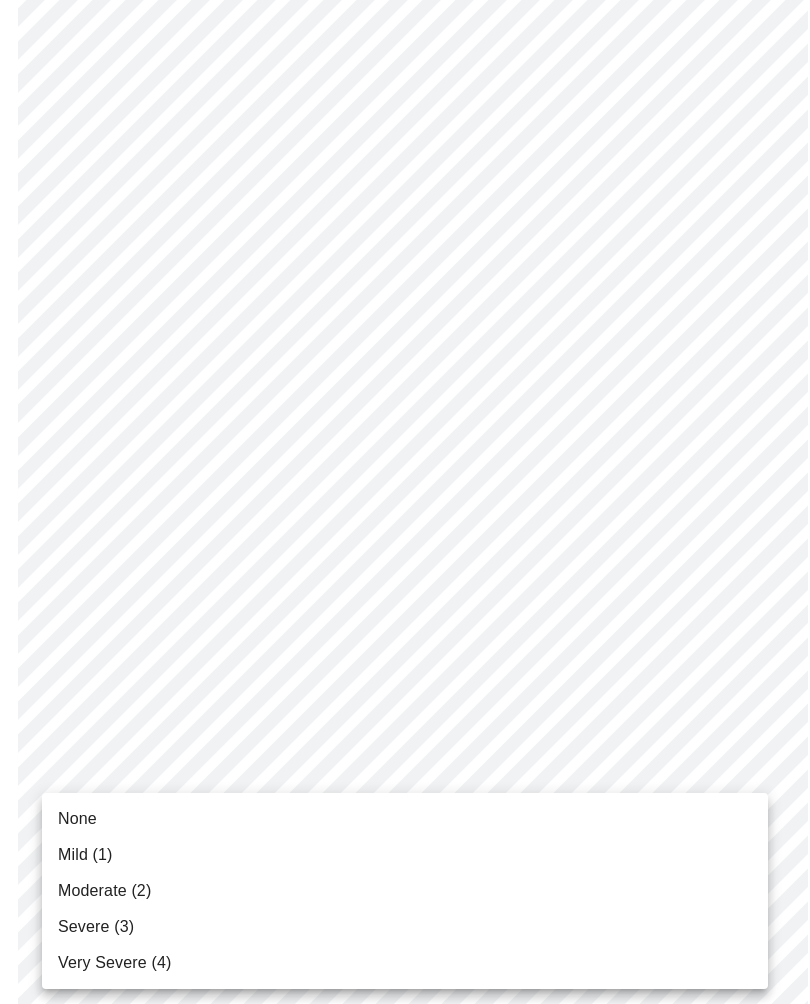 click on "None" at bounding box center (77, 819) 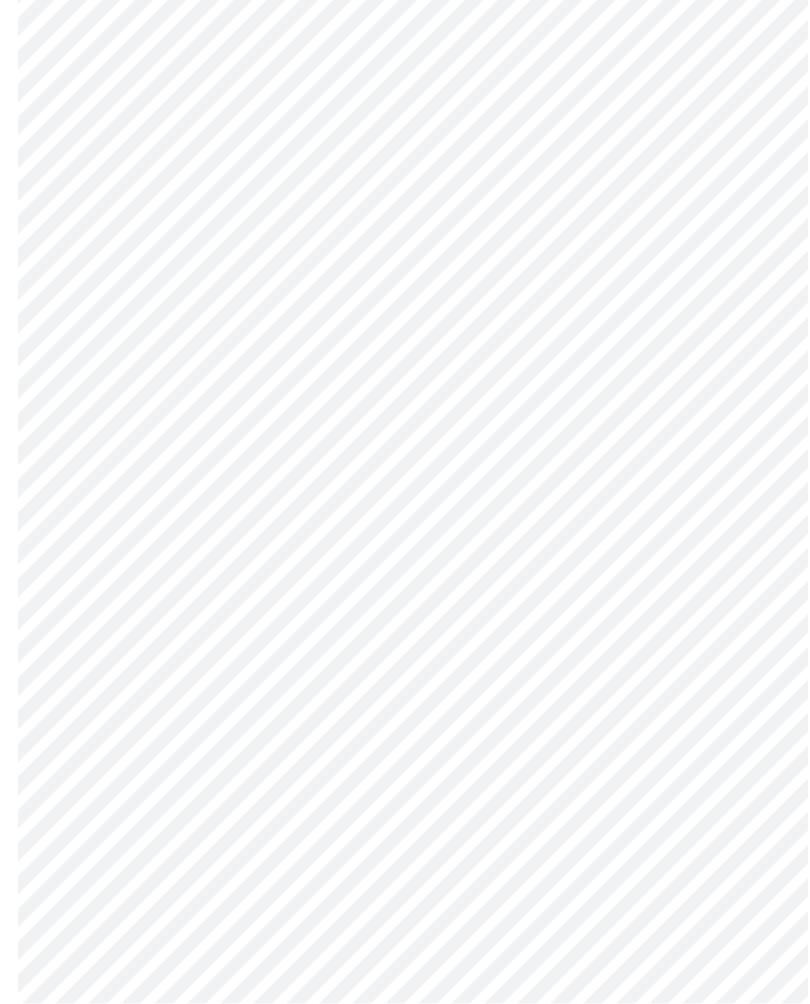 click on "MyMenopauseRx Intake Questions 3  /  13" at bounding box center [405, 131] 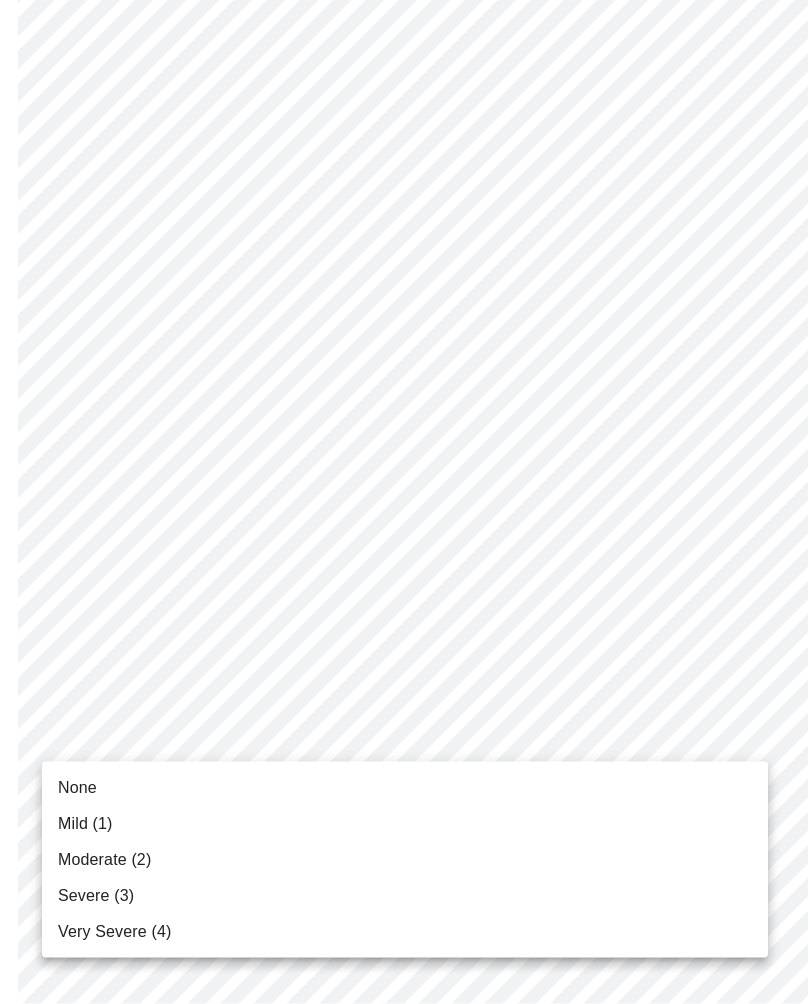 scroll, scrollTop: 1094, scrollLeft: 0, axis: vertical 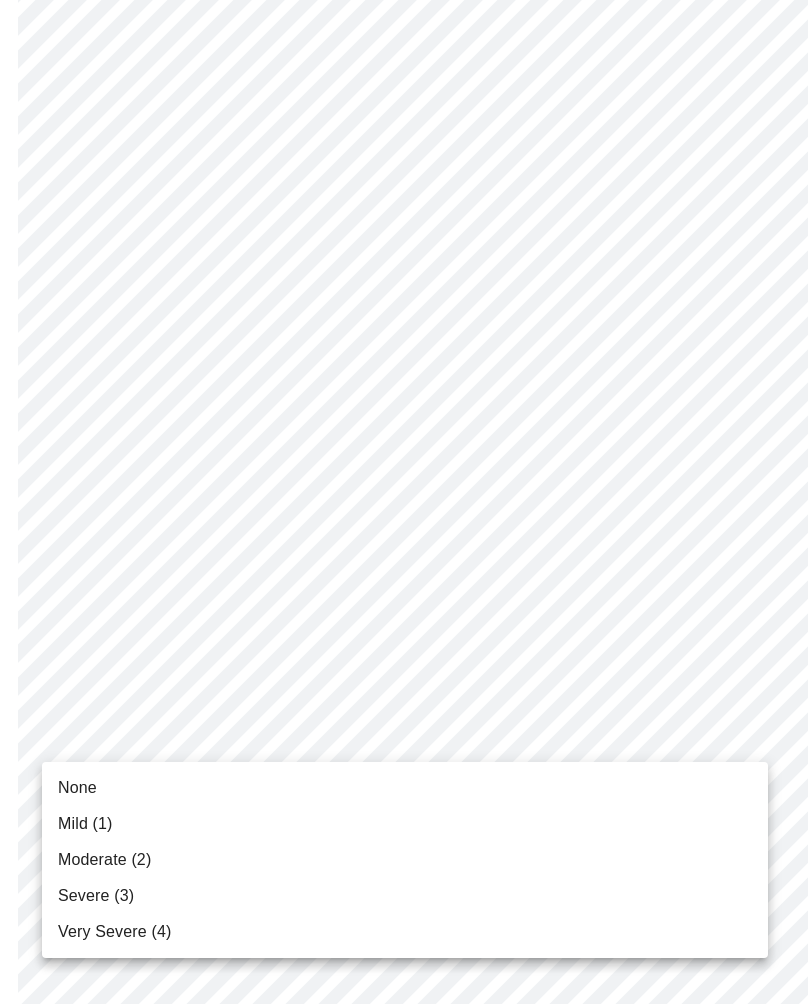 click on "None" at bounding box center (77, 788) 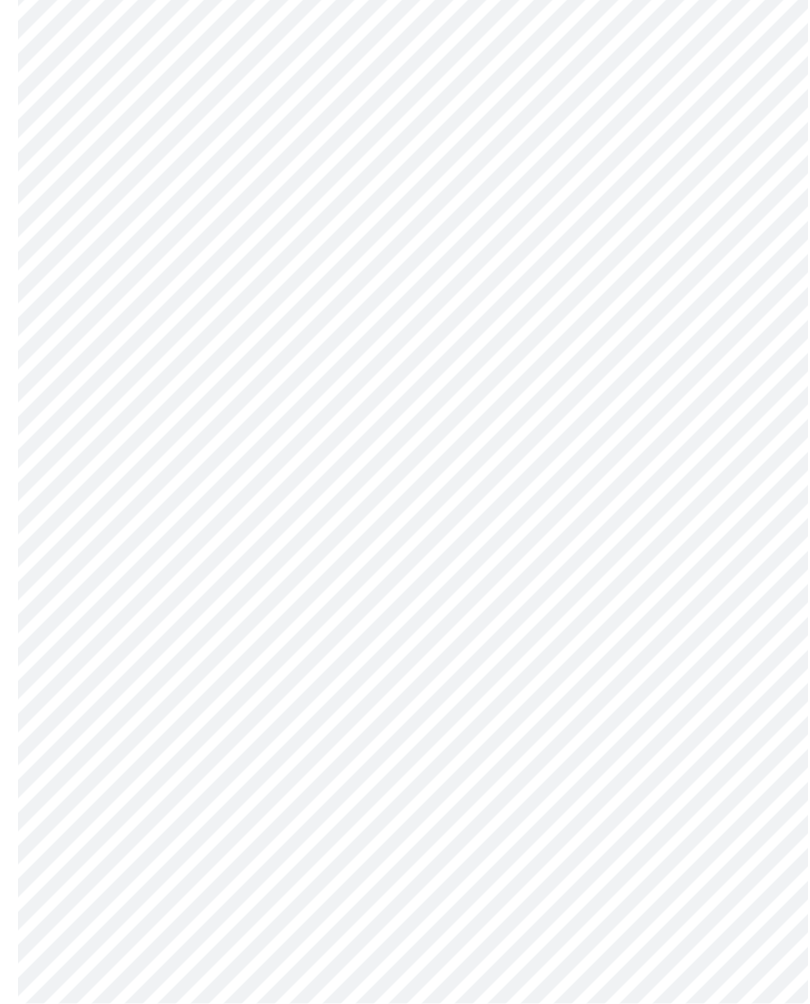 scroll, scrollTop: 1293, scrollLeft: 0, axis: vertical 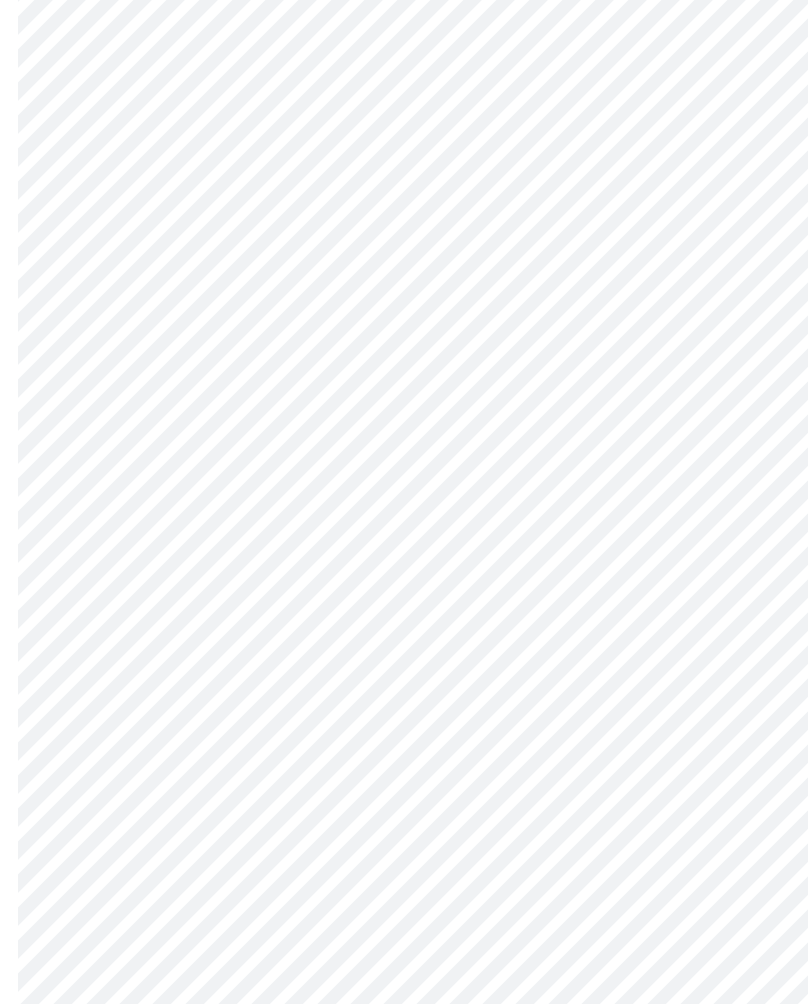 click on "MyMenopauseRx Intake Questions 3  /  13" at bounding box center [405, -82] 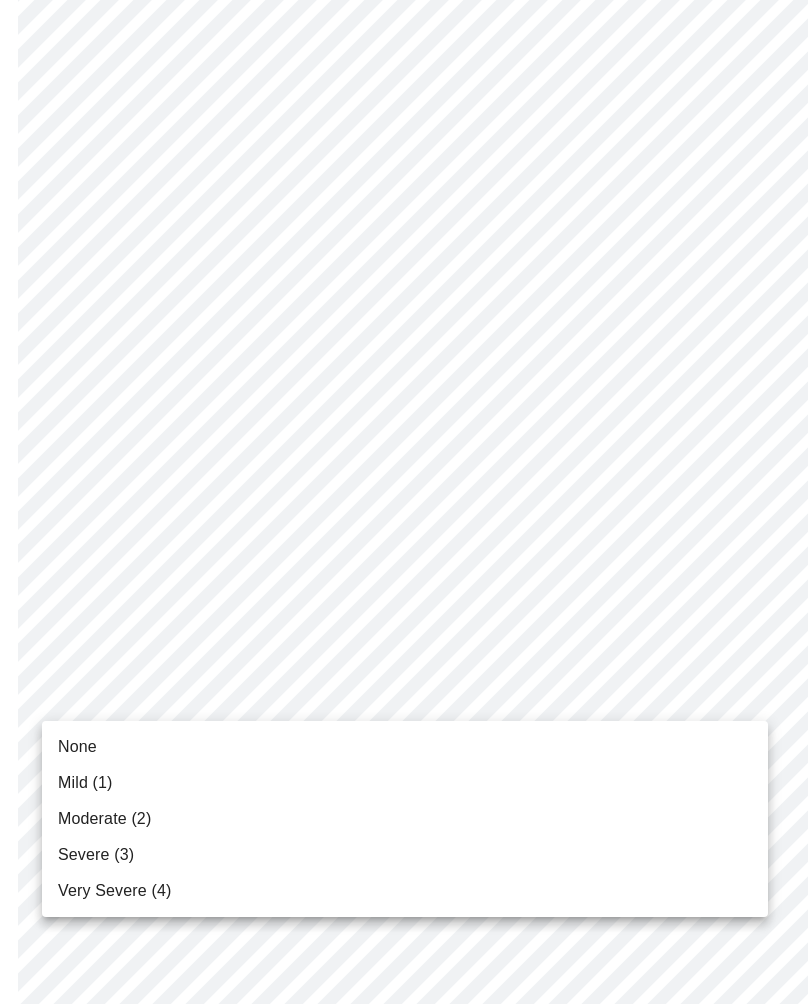 click on "None" at bounding box center (77, 747) 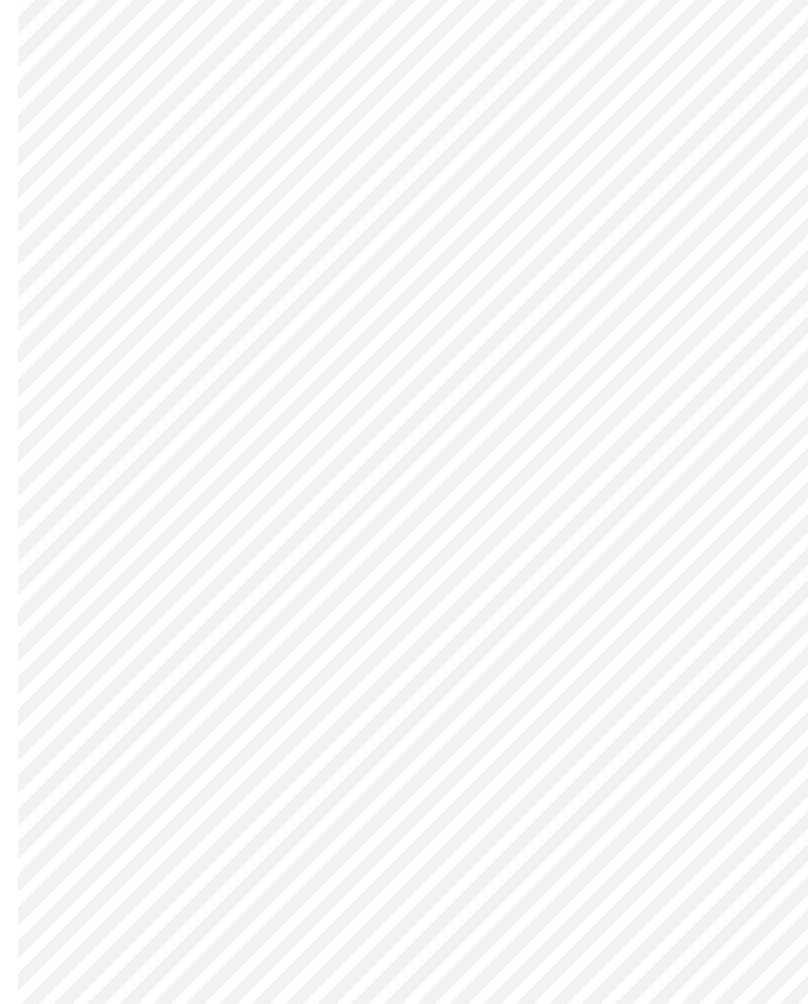click on "MyMenopauseRx Intake Questions 3  /  13" at bounding box center (405, -96) 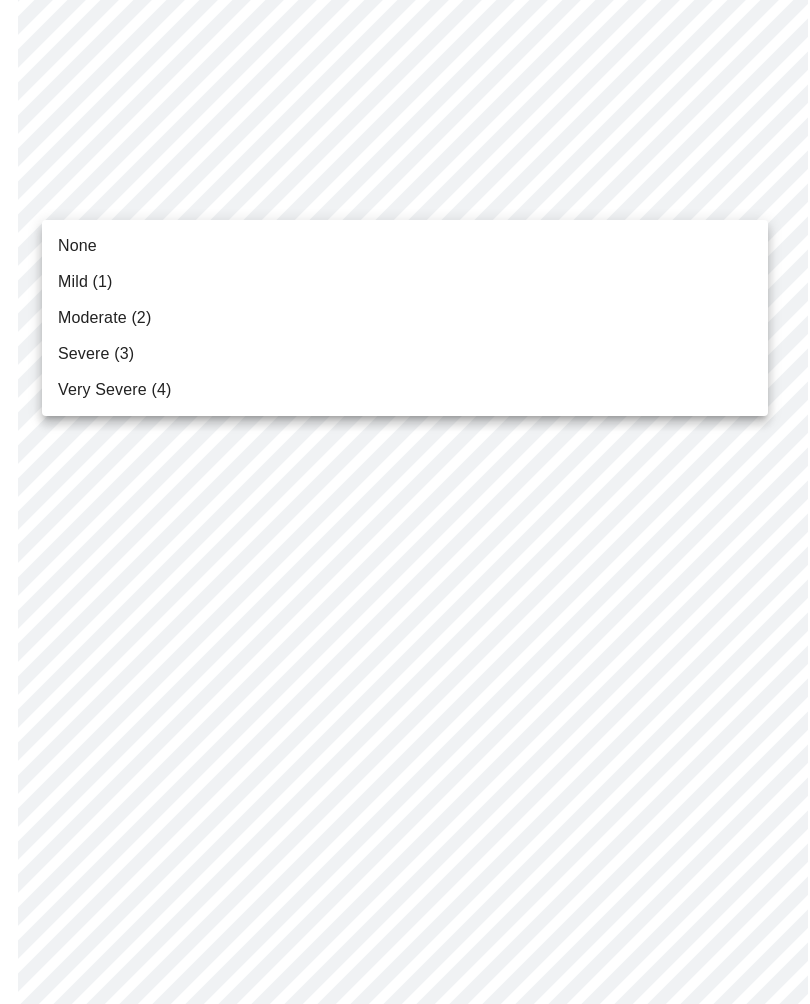 click on "None" at bounding box center [77, 246] 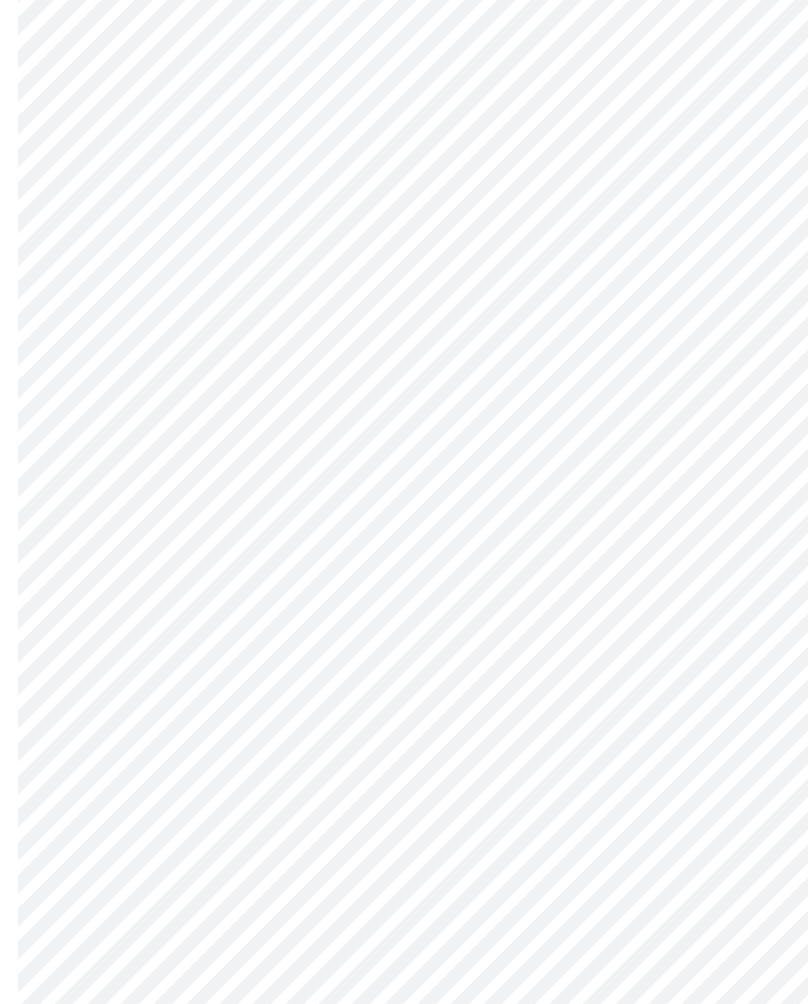 scroll, scrollTop: 1314, scrollLeft: 0, axis: vertical 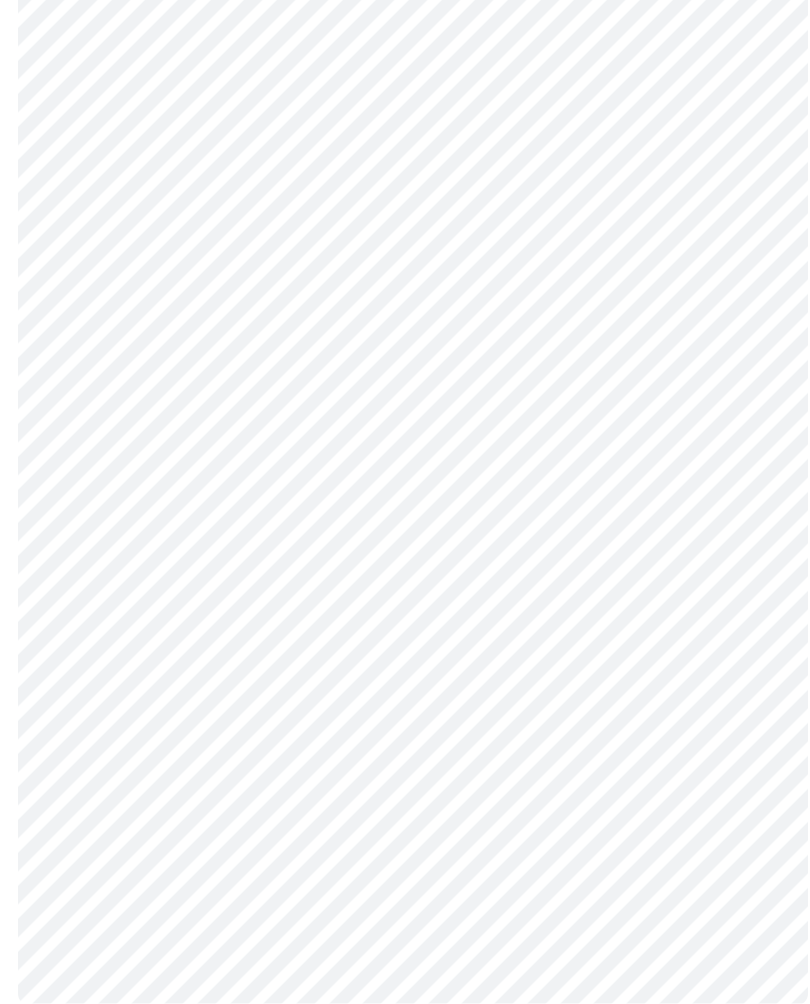 click at bounding box center (405, -61) 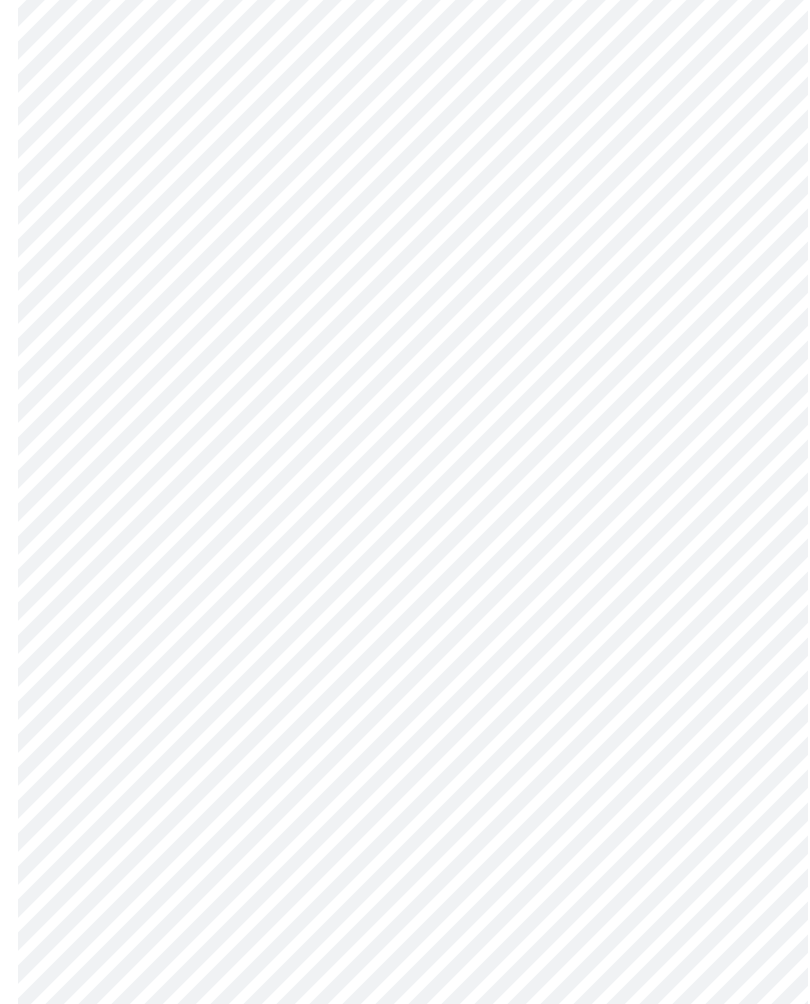 scroll, scrollTop: 838, scrollLeft: 0, axis: vertical 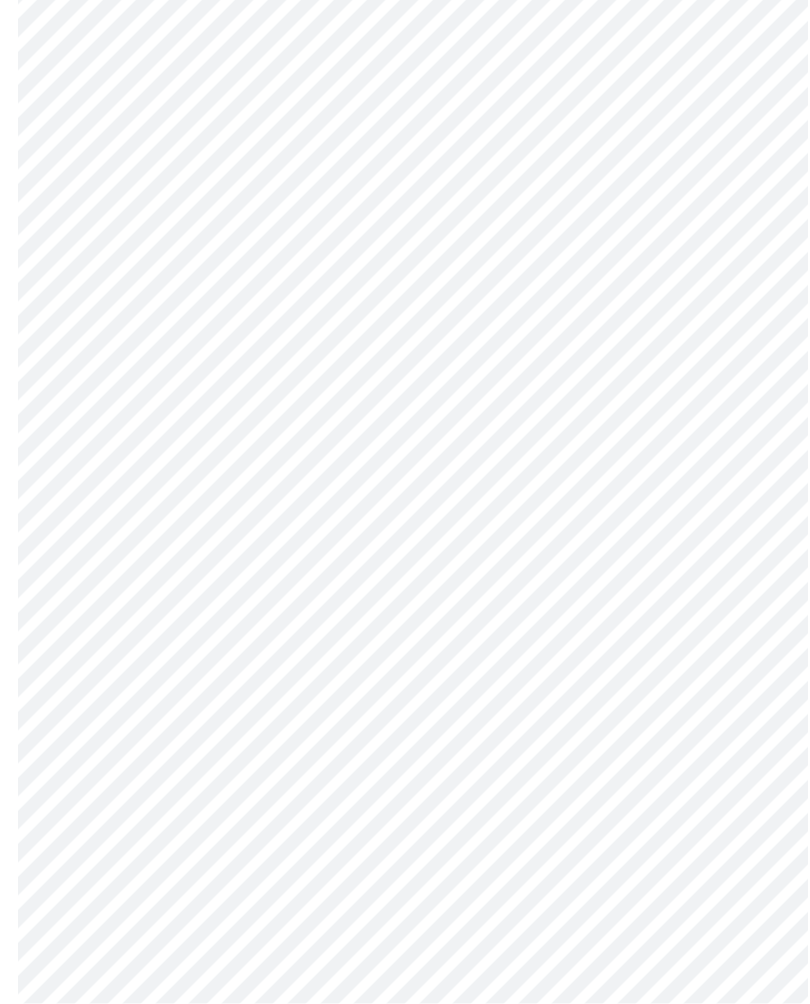 click on "MyMenopauseRx Intake Questions 4  /  13" at bounding box center [405, 124] 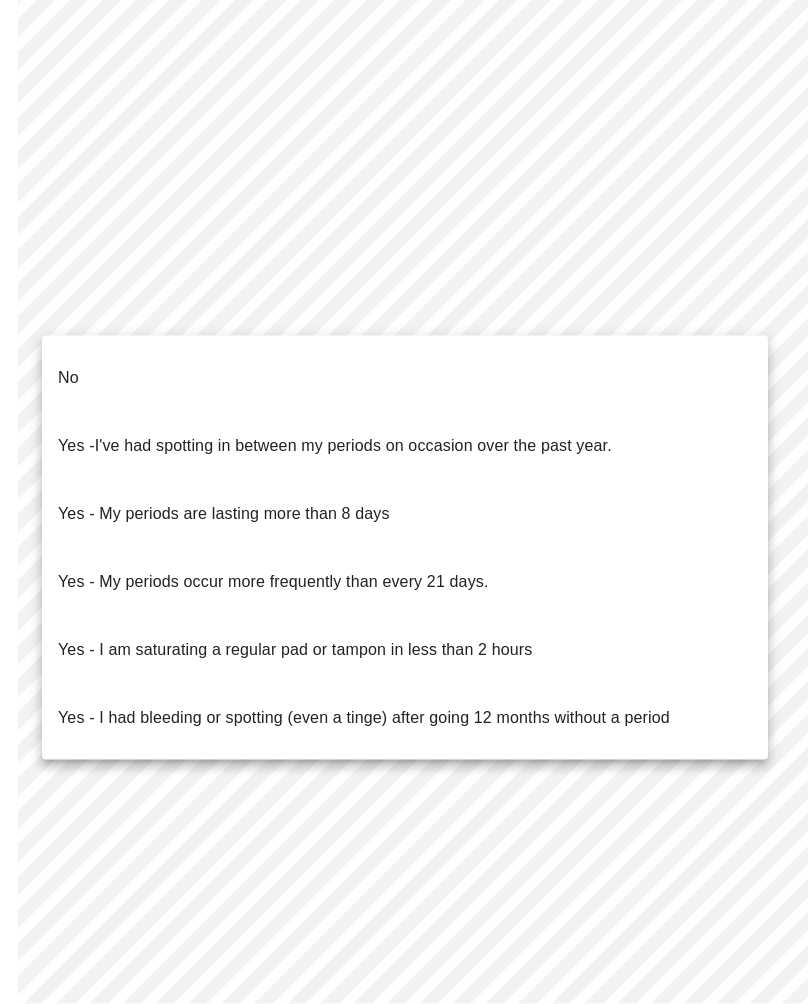 scroll, scrollTop: 829, scrollLeft: 0, axis: vertical 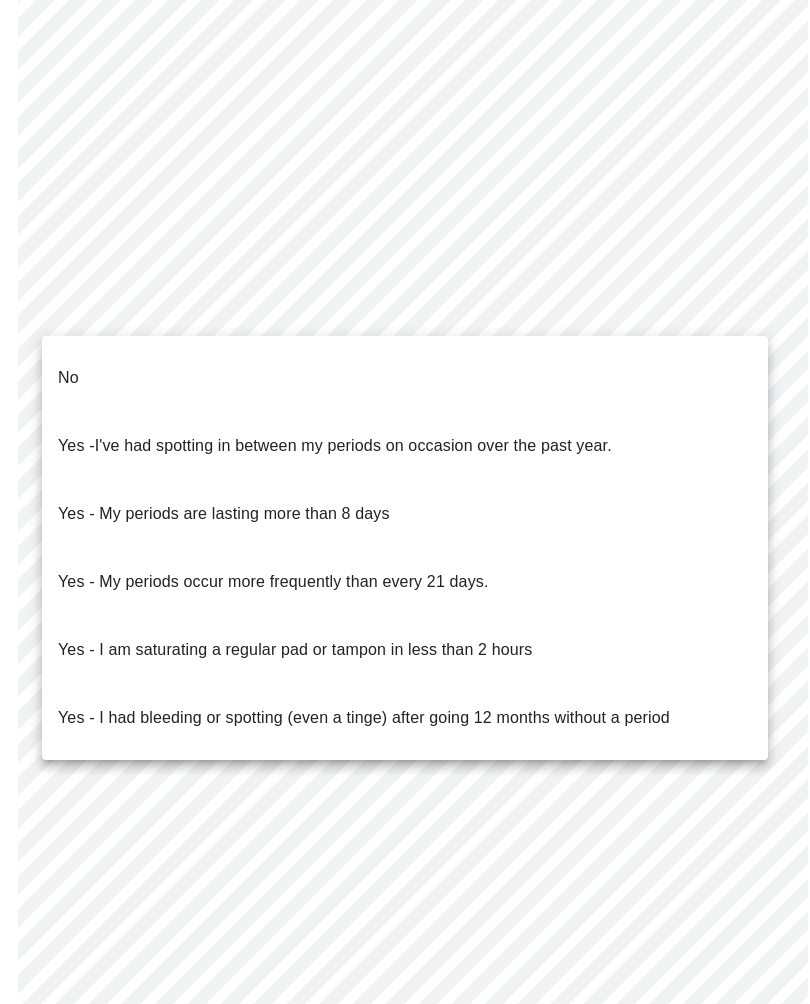 click on "Yes - I had bleeding or spotting (even a tinge) after going 12 months without a period" at bounding box center [364, 718] 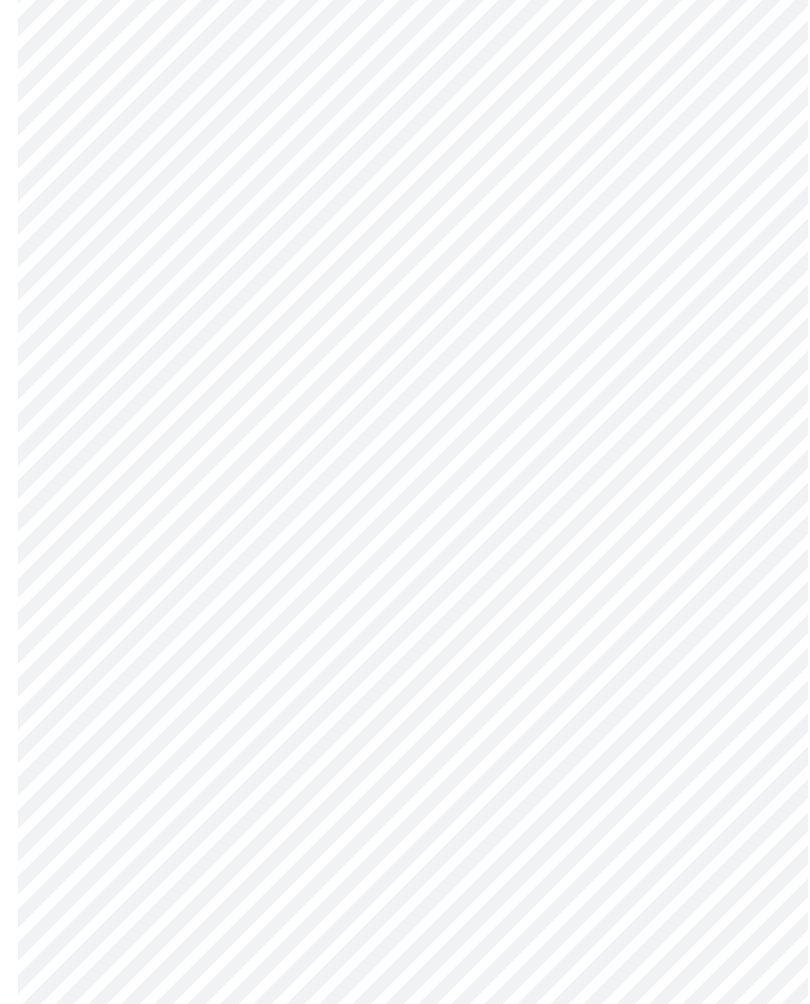 click on "MyMenopauseRx Intake Questions 4  /  13" at bounding box center (405, 117) 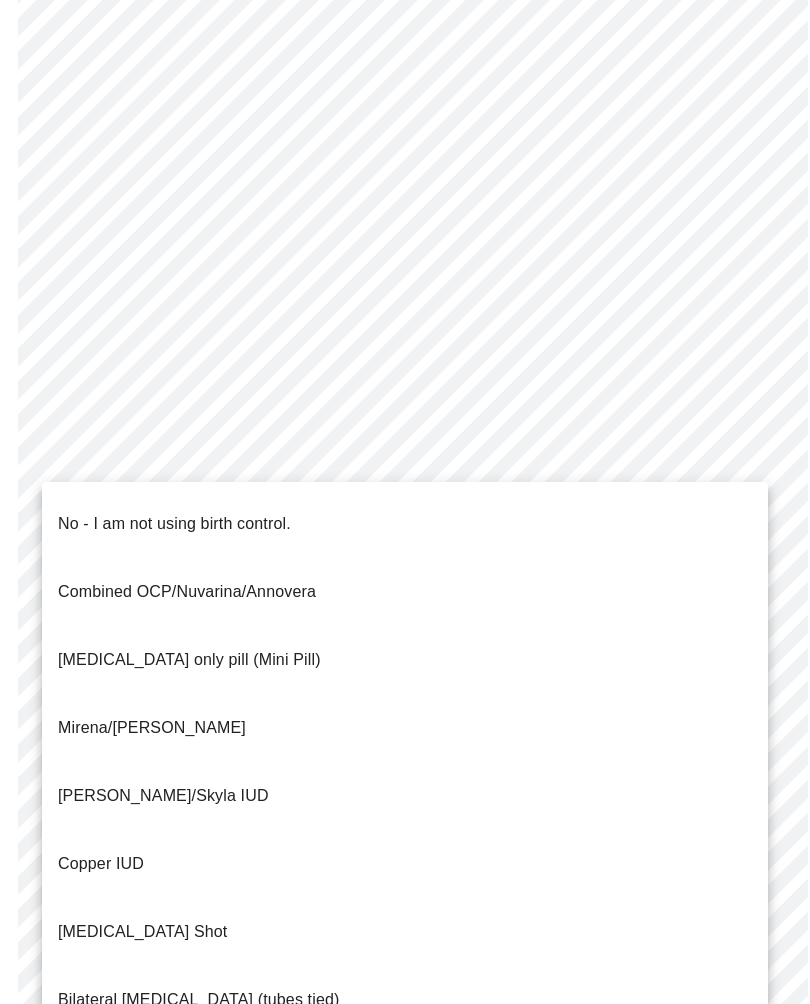 click on "No - I am not using birth control." at bounding box center [174, 524] 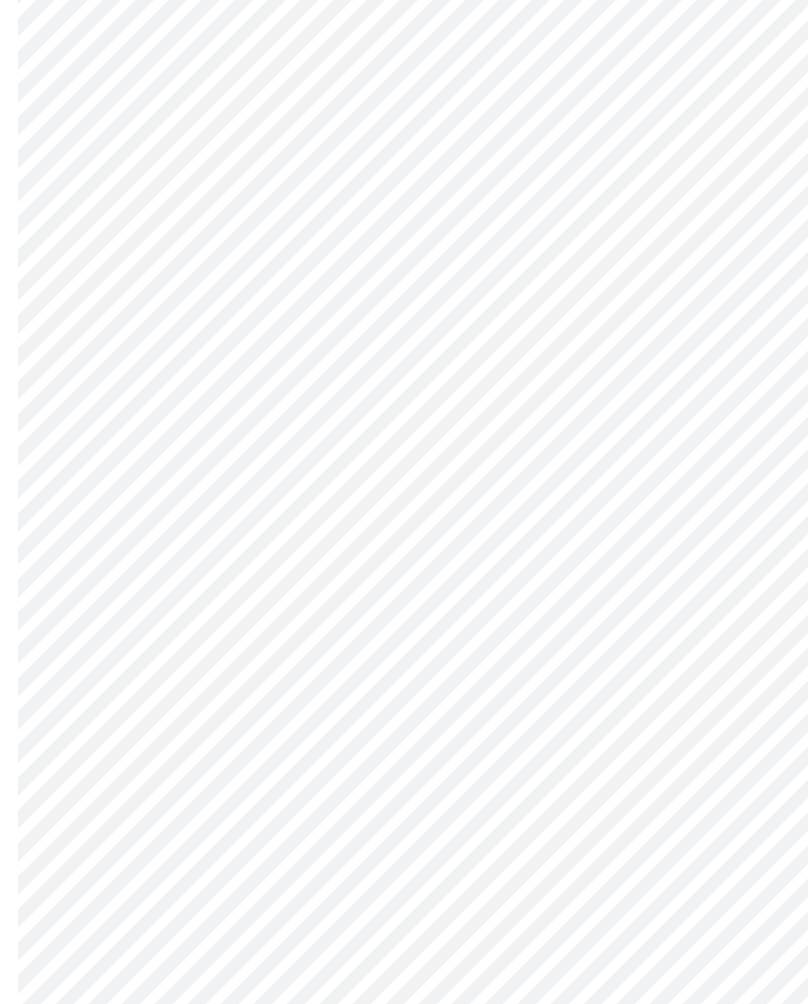 scroll, scrollTop: 828, scrollLeft: 0, axis: vertical 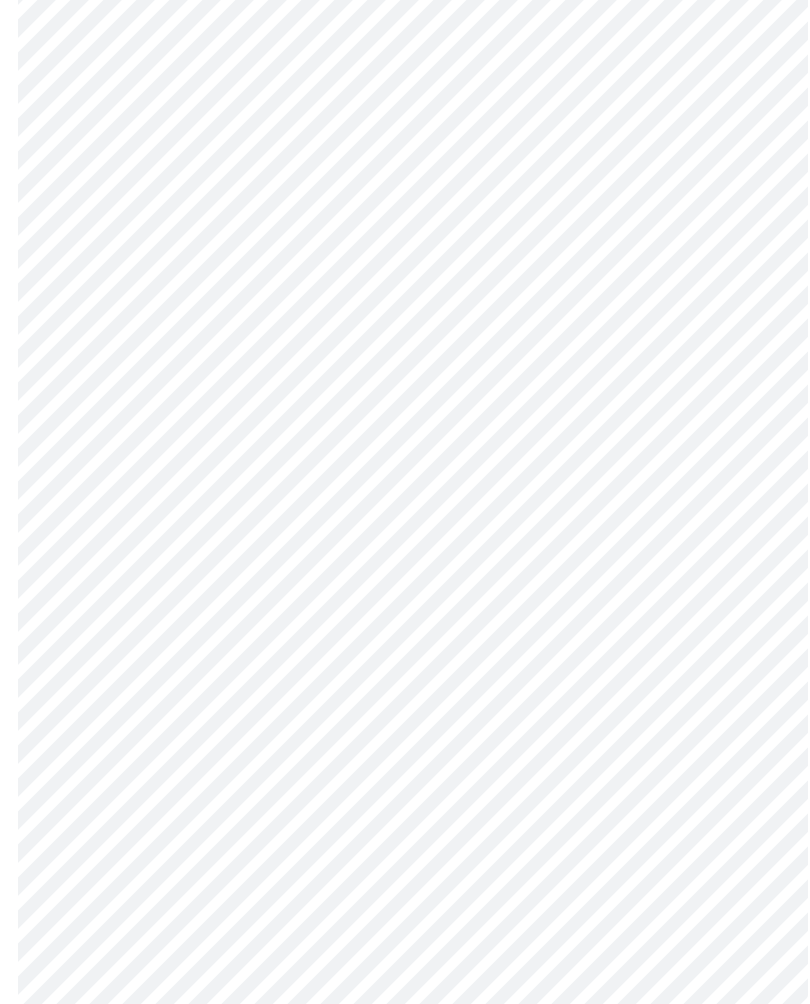 click on "MyMenopauseRx Intake Questions 4  /  13" at bounding box center [405, 113] 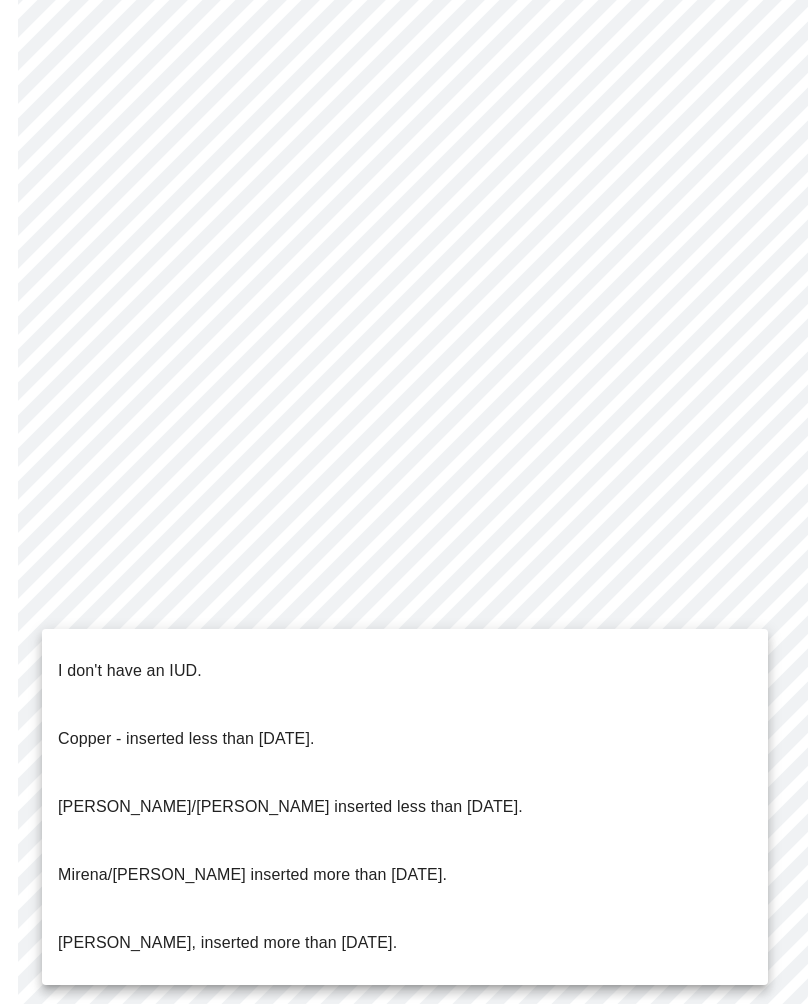 click on "I don't have an IUD." at bounding box center (130, 671) 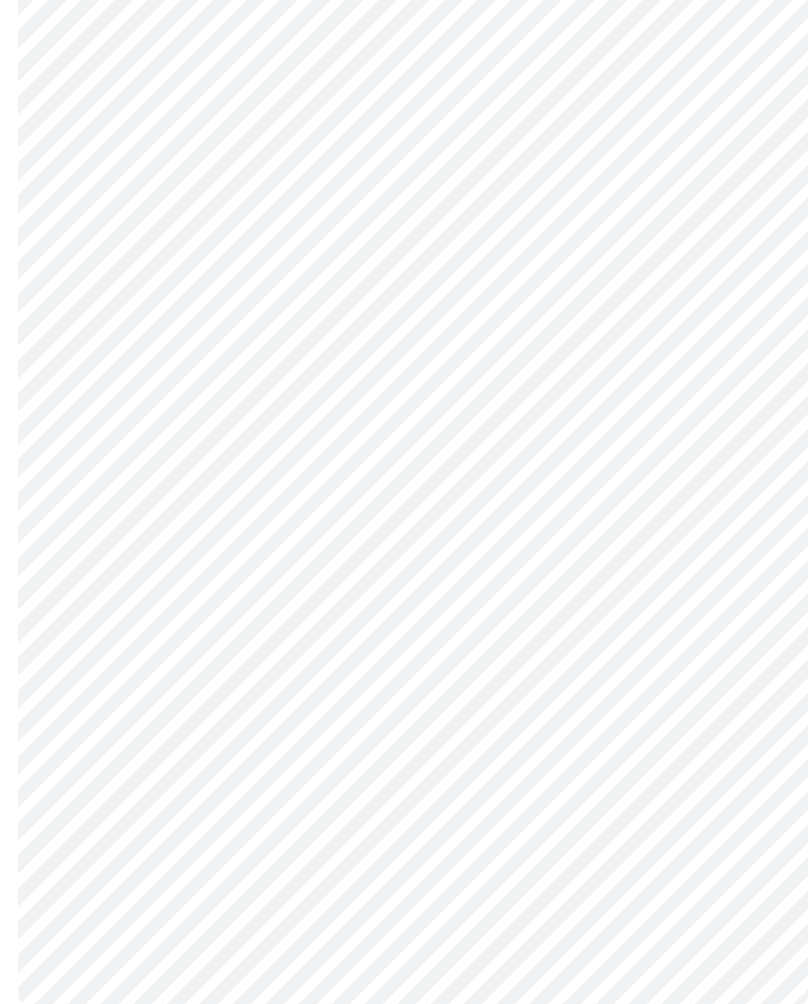 click on "MyMenopauseRx Intake Questions 4  /  13" at bounding box center [405, 118] 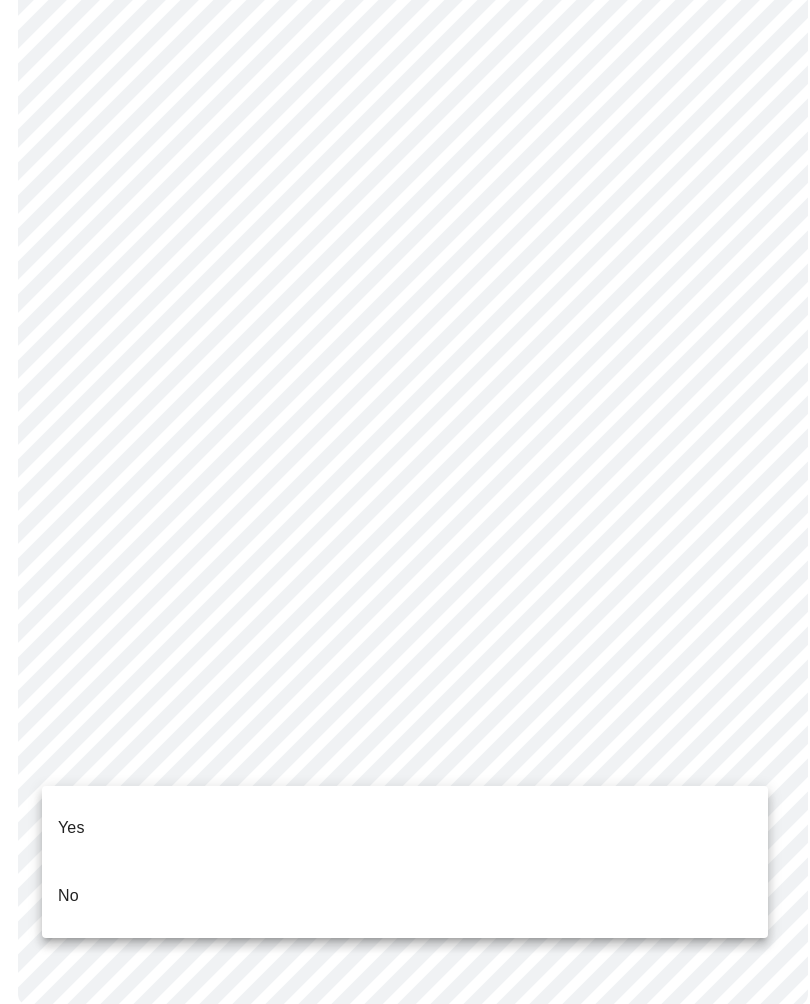 click on "No" at bounding box center (68, 896) 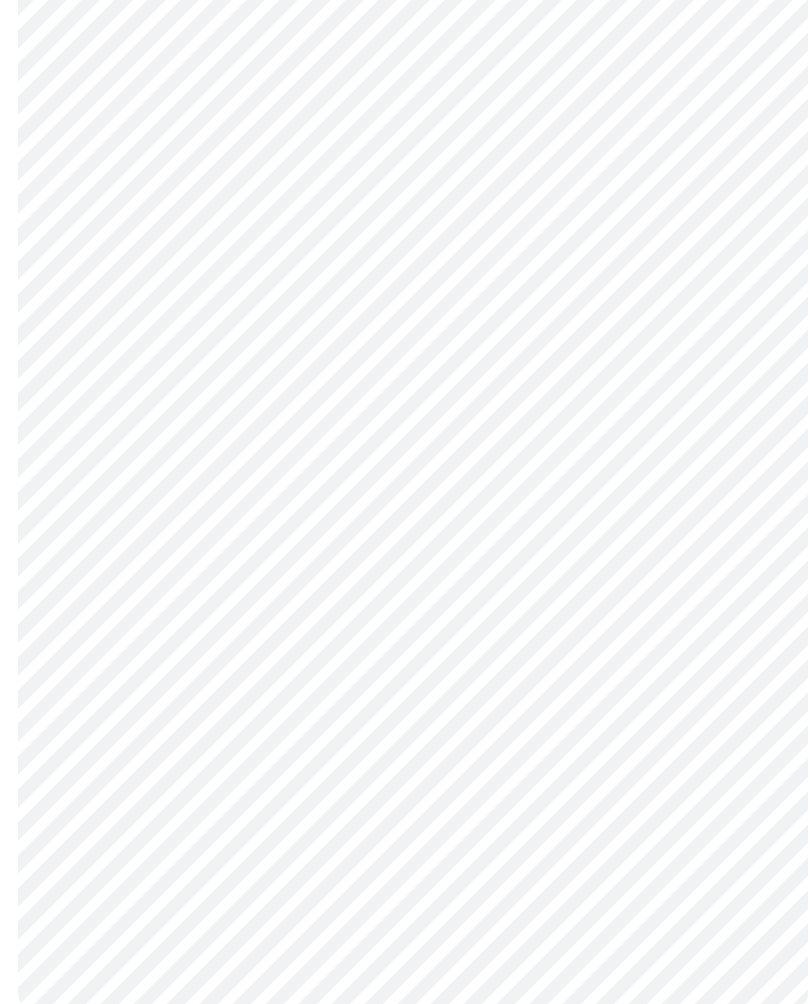 scroll, scrollTop: 806, scrollLeft: 0, axis: vertical 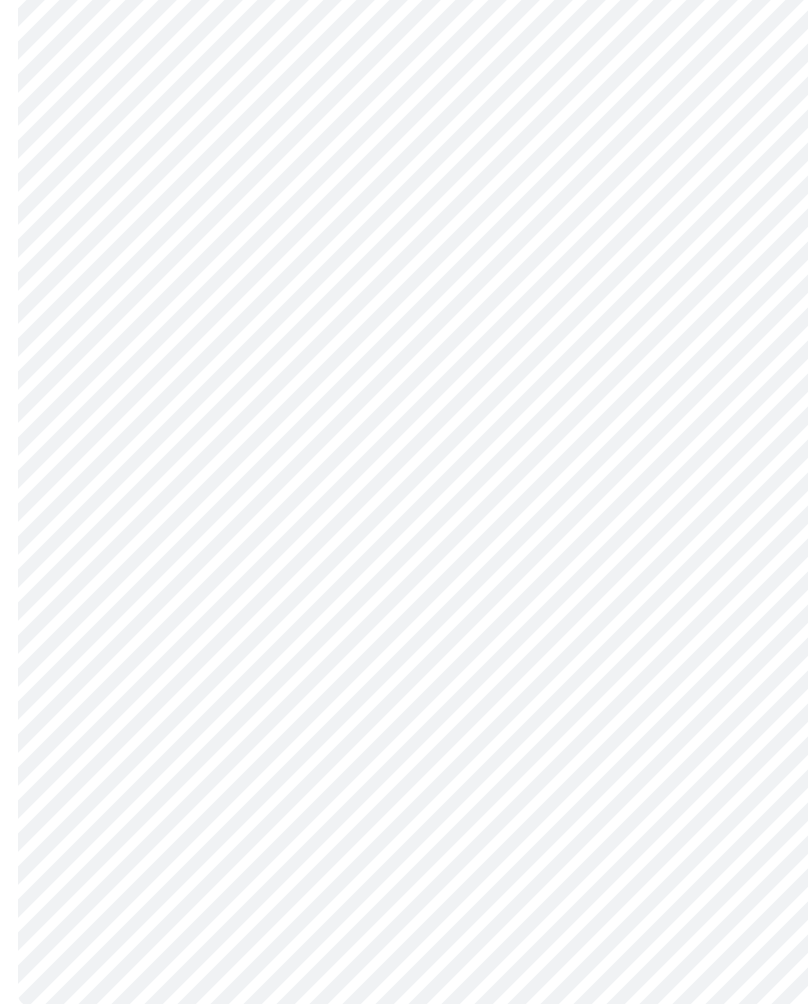click on "MyMenopauseRx Intake Questions 4  /  13" at bounding box center [405, 124] 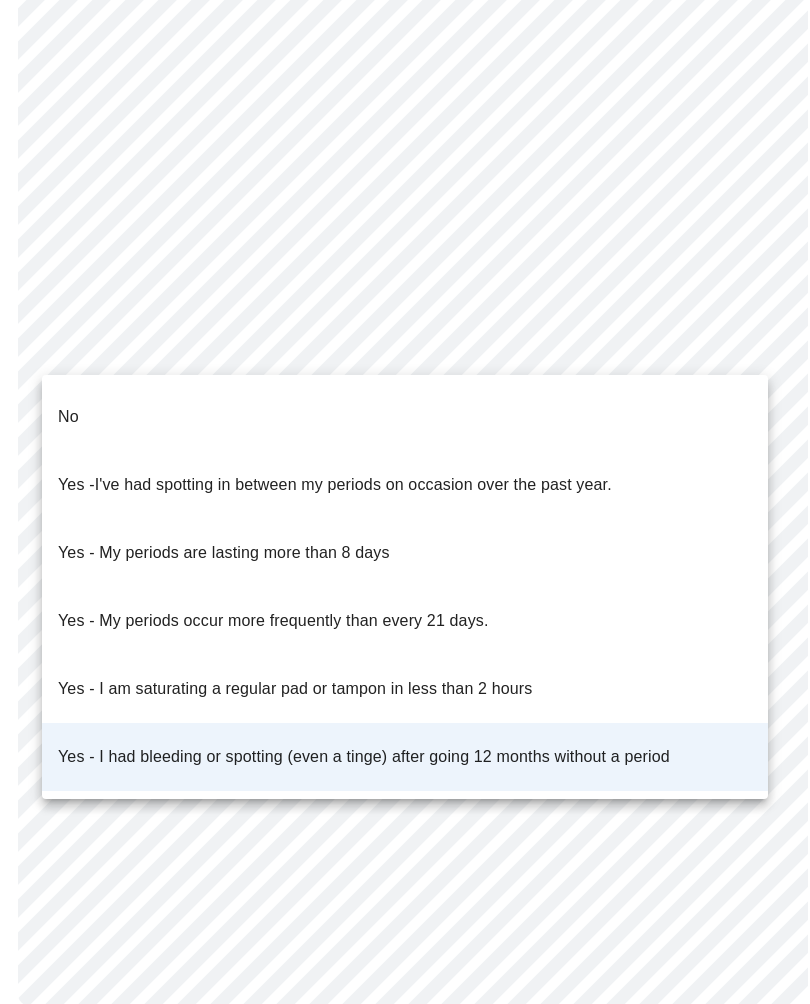 click at bounding box center (405, 502) 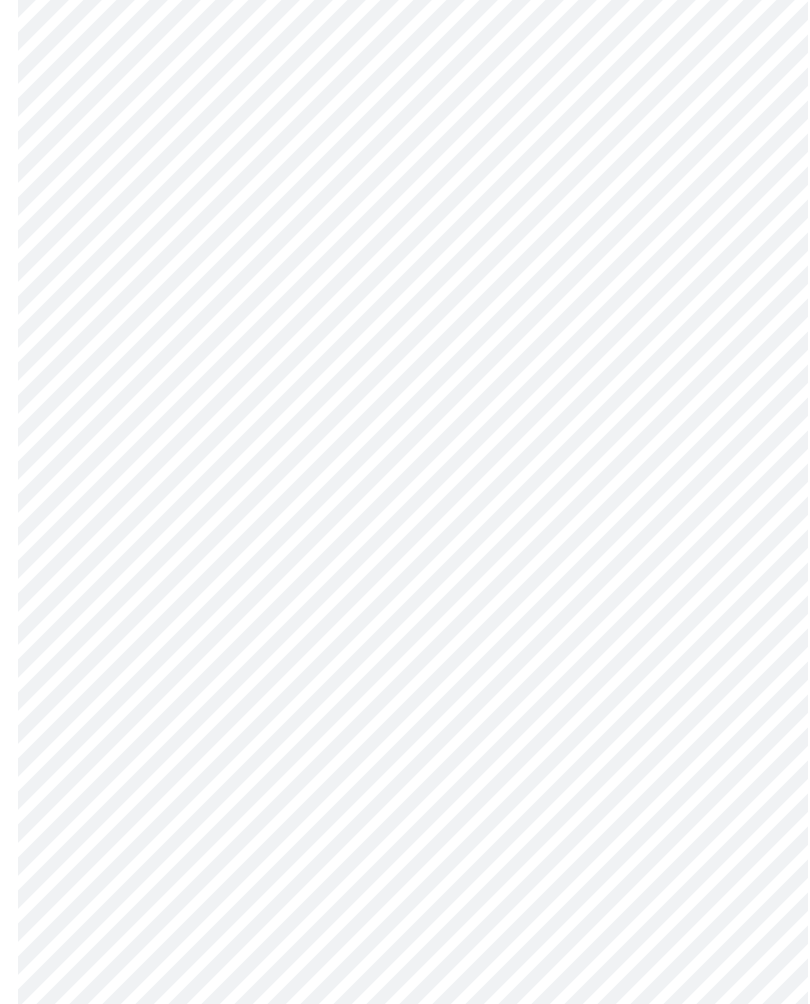 scroll, scrollTop: 5005, scrollLeft: 0, axis: vertical 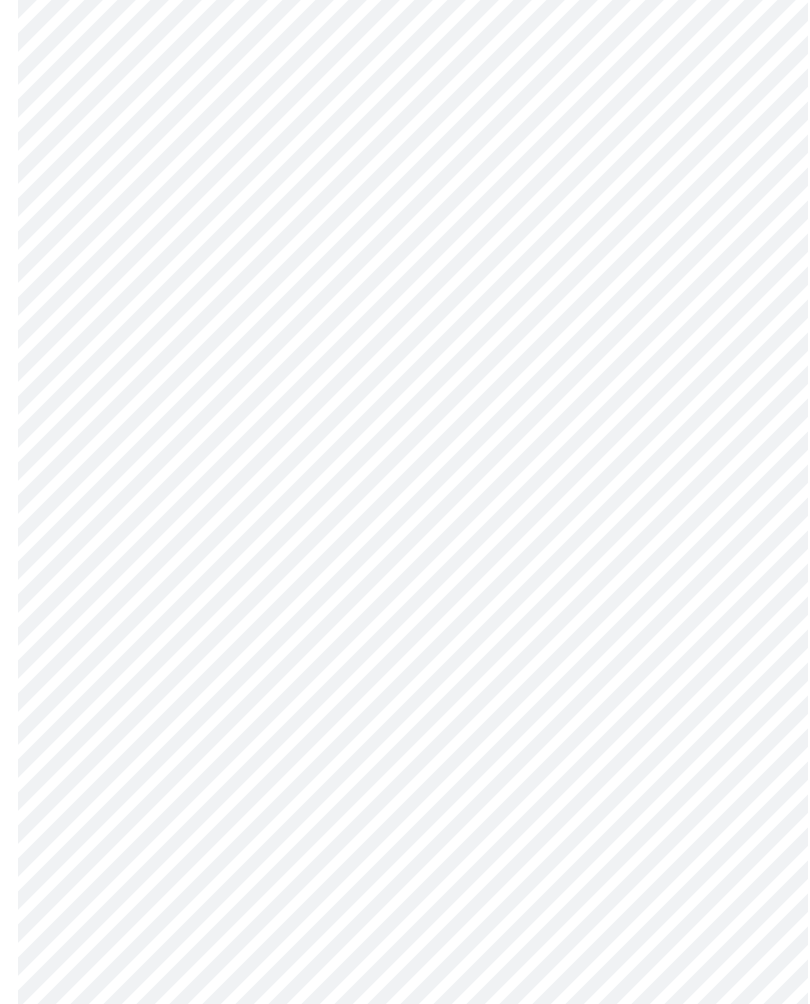 click on "MyMenopauseRx Intake Questions 7  /  13" at bounding box center [405, -1800] 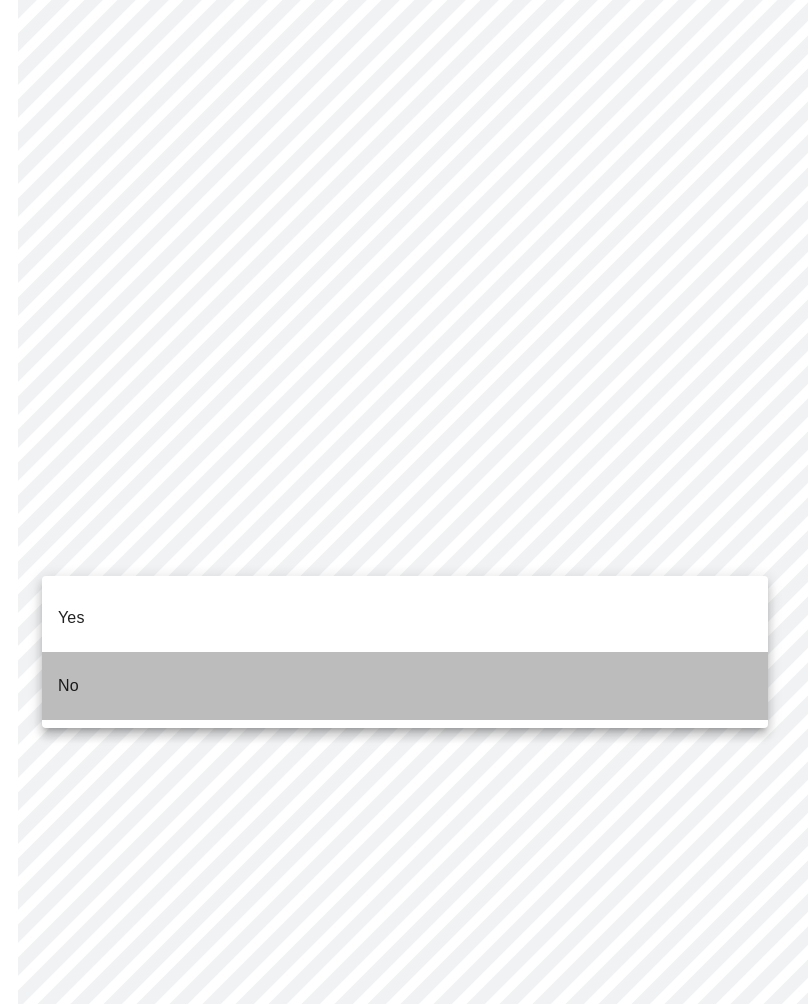click on "No" at bounding box center (68, 686) 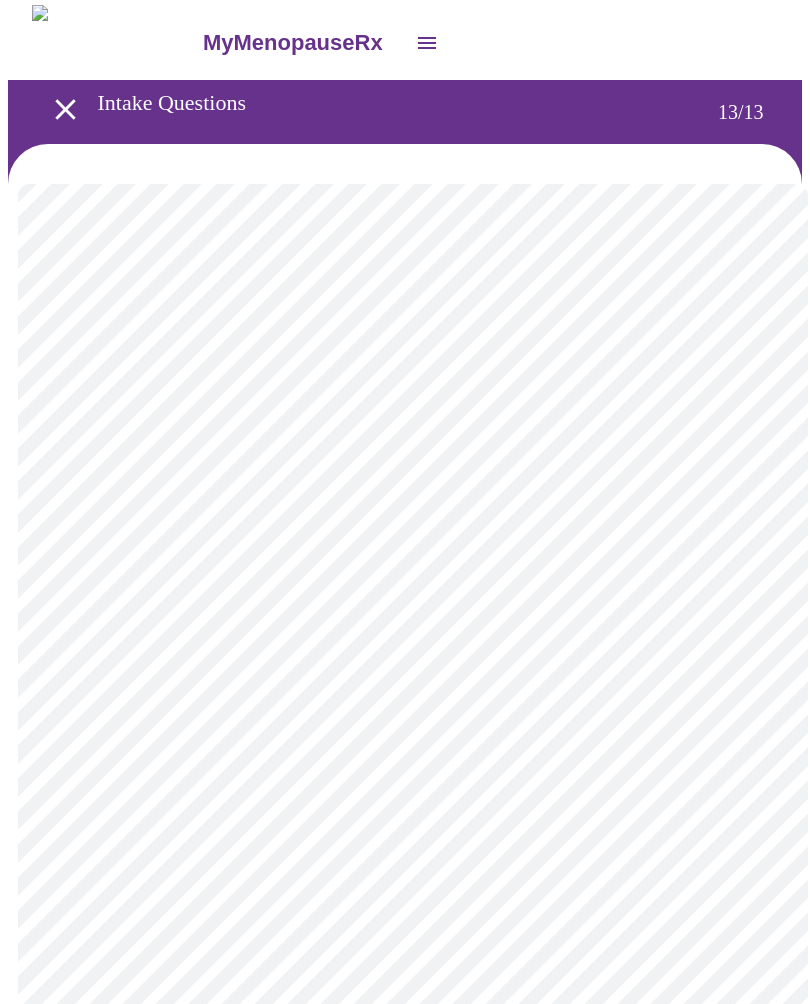 scroll, scrollTop: 0, scrollLeft: 0, axis: both 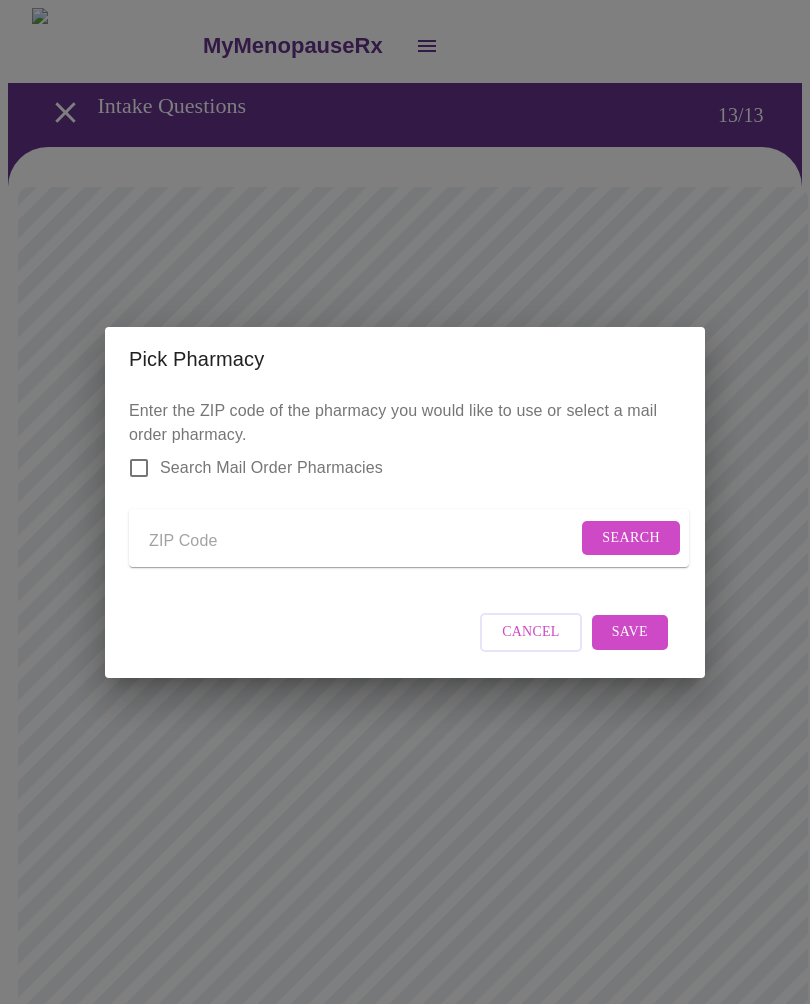 click at bounding box center (363, 542) 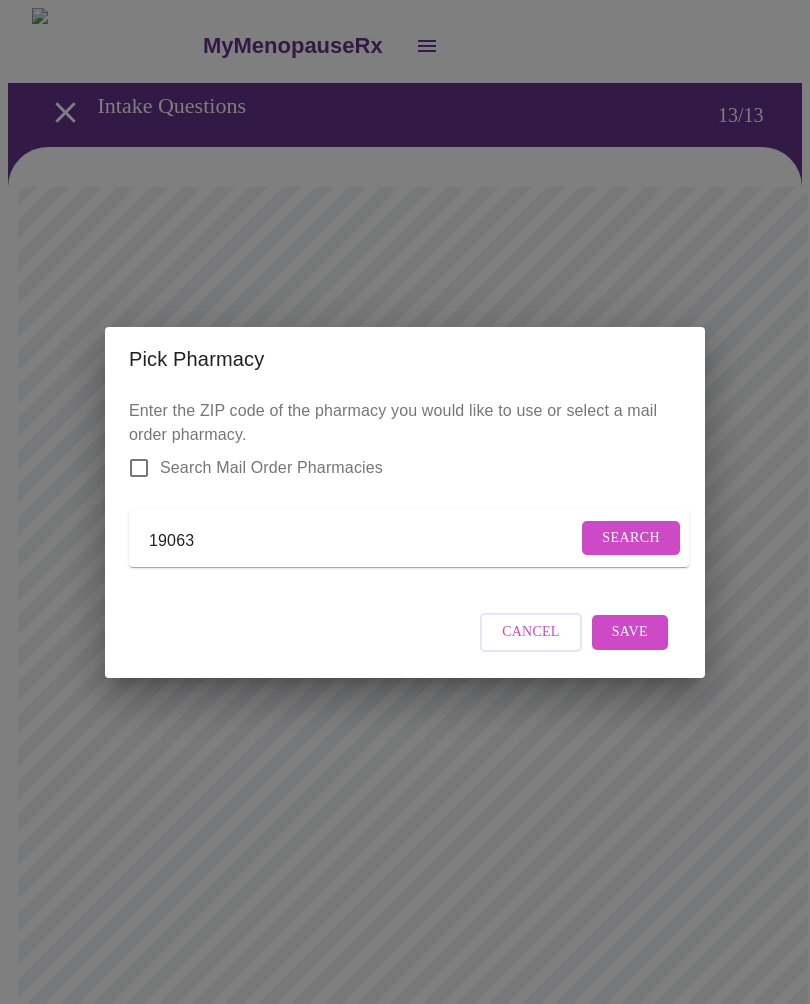 type on "19063" 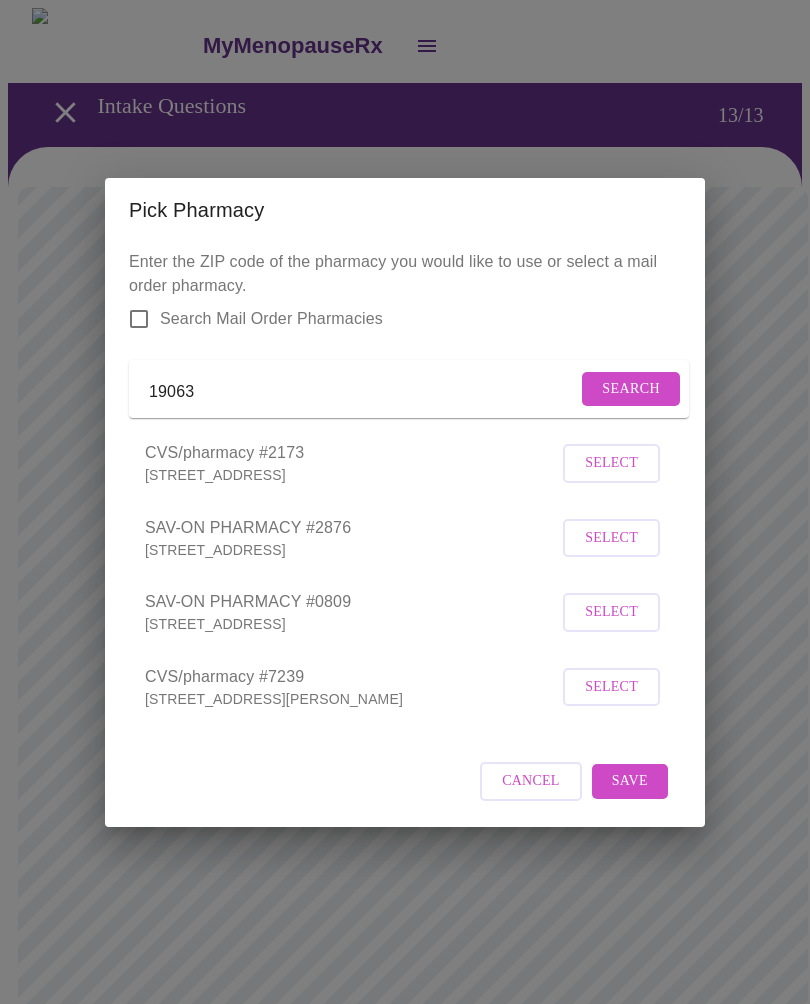 click on "Select" at bounding box center (611, 463) 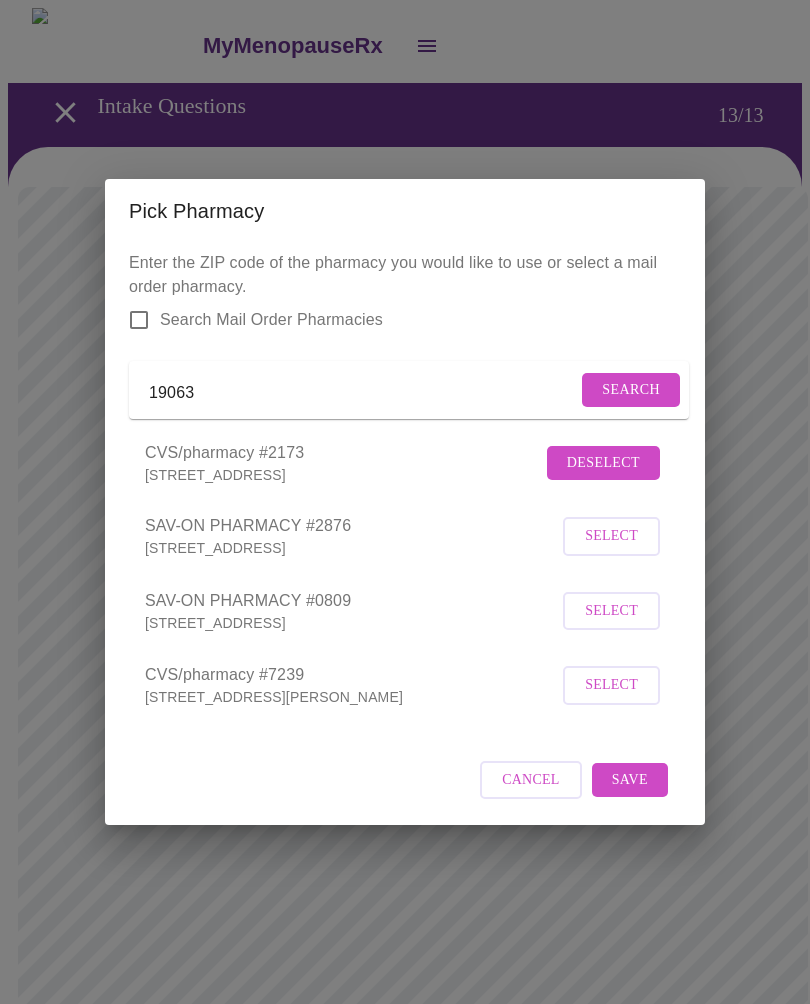 click on "Save" at bounding box center [630, 780] 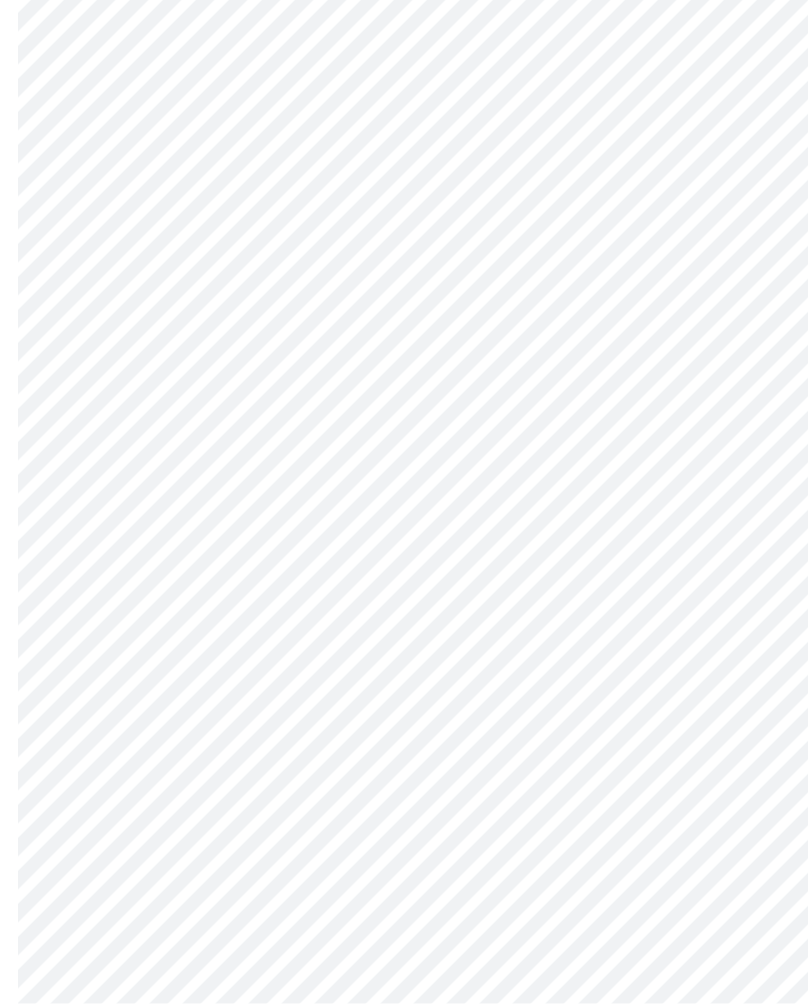 scroll, scrollTop: 505, scrollLeft: 0, axis: vertical 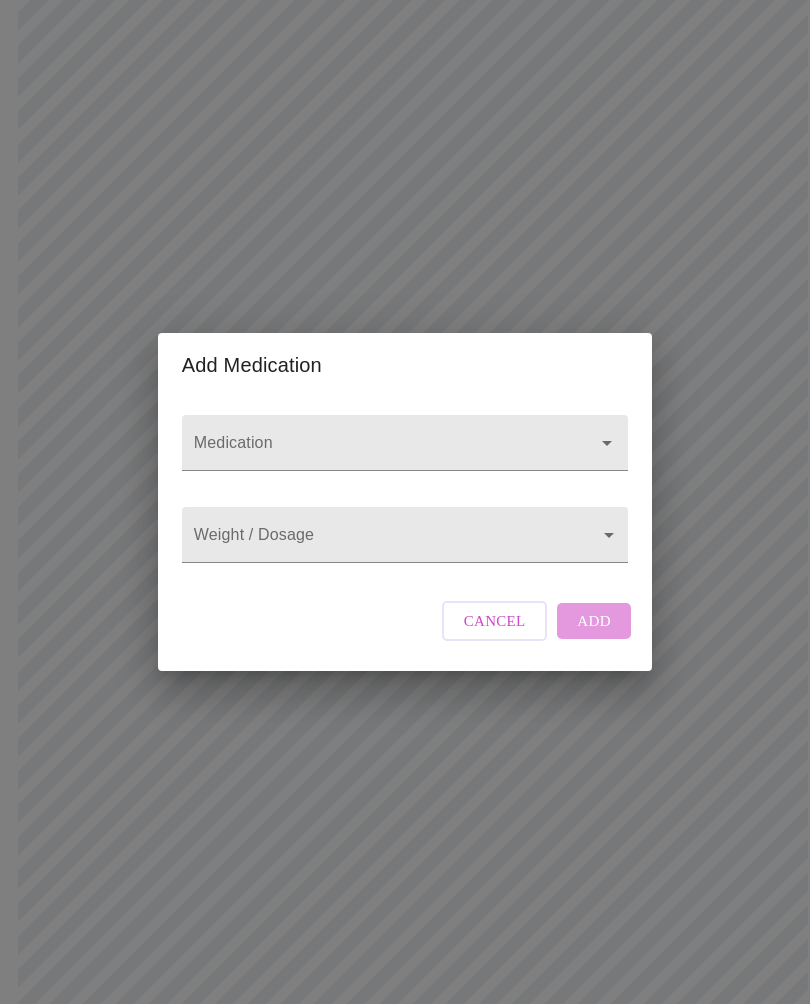 click on "Medication" at bounding box center [376, 452] 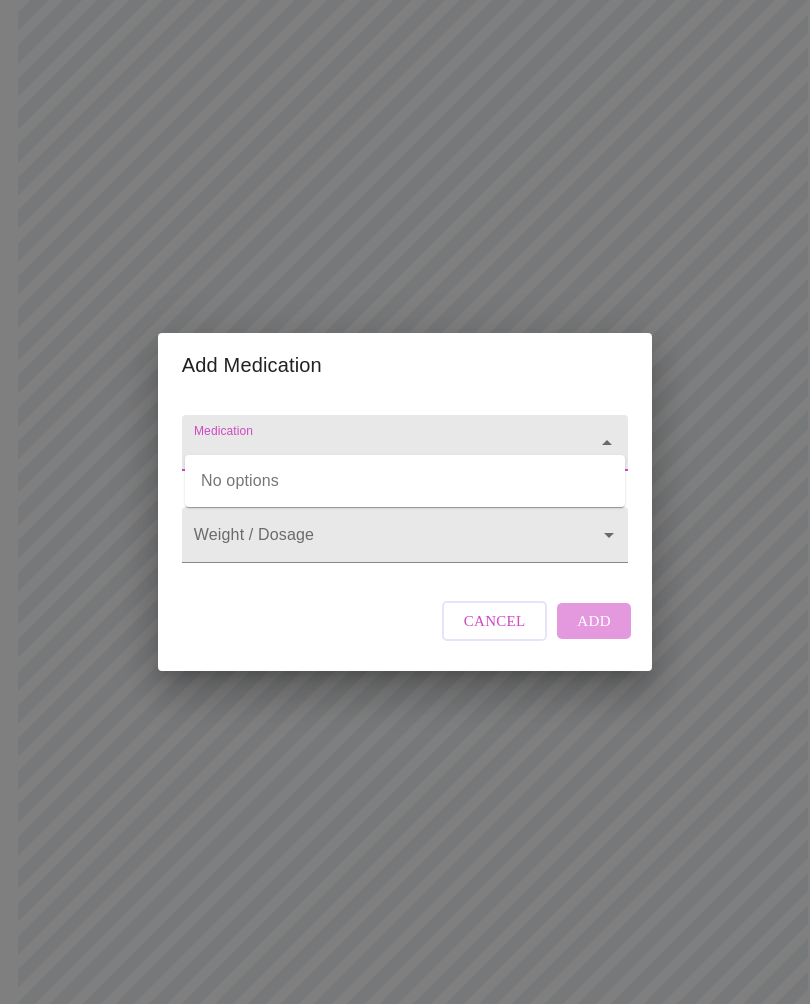 scroll, scrollTop: 504, scrollLeft: 0, axis: vertical 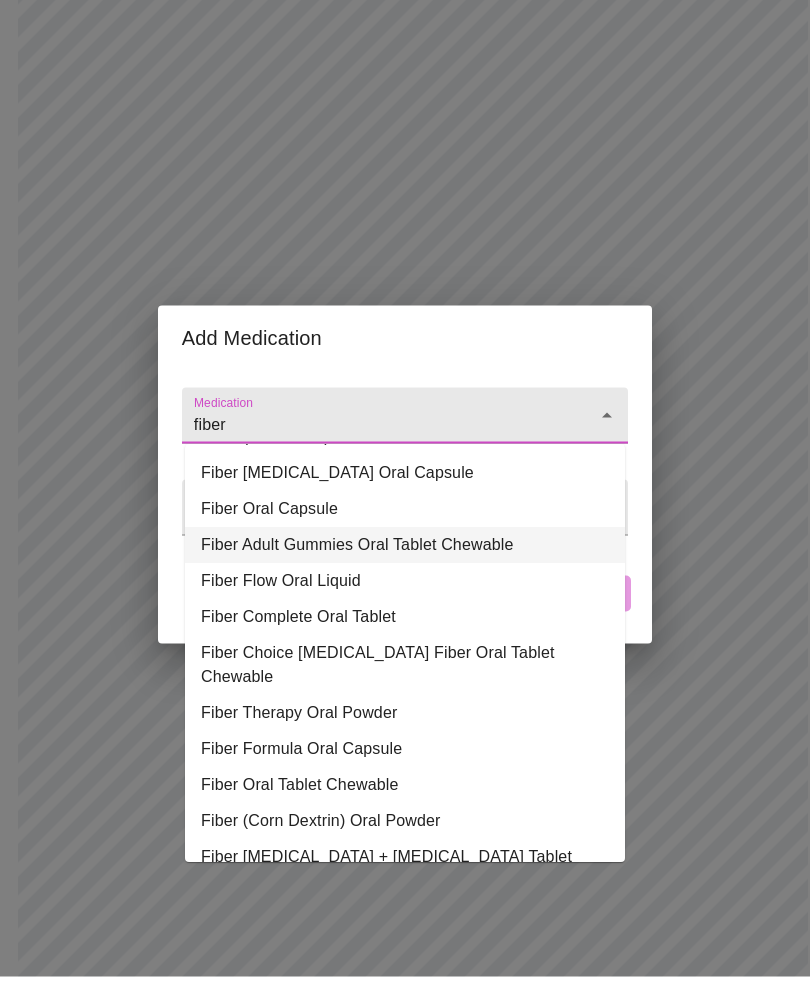 click on "Fiber Adult Gummies Oral Tablet Chewable" at bounding box center (405, 573) 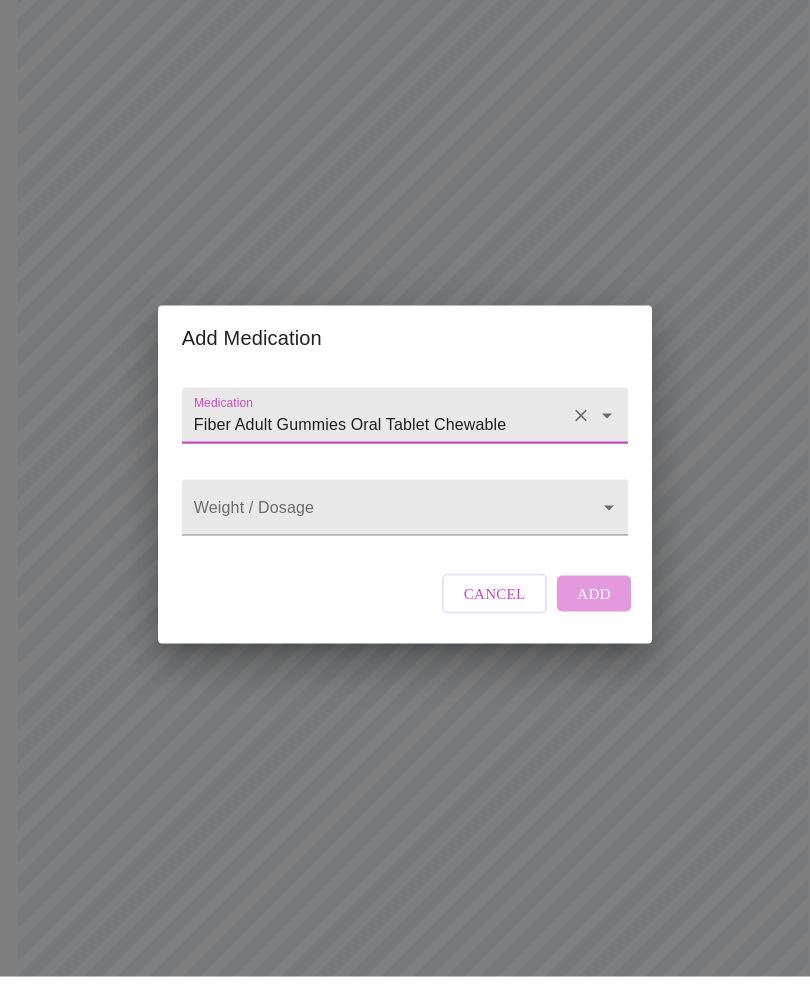 click on "MyMenopauseRx Intake Questions 13  /  13 Add Medication Medication Fiber Adult Gummies Oral Tablet Chewable Weight / Dosage ​ Cancel Add" at bounding box center (405, 505) 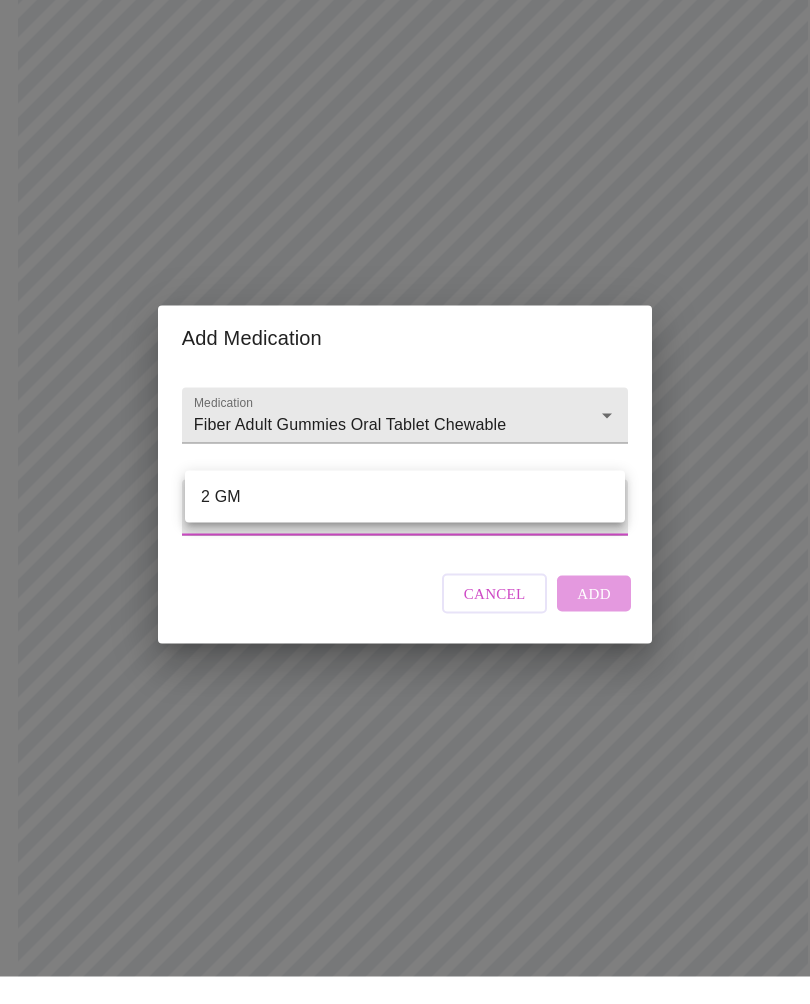 scroll, scrollTop: 532, scrollLeft: 0, axis: vertical 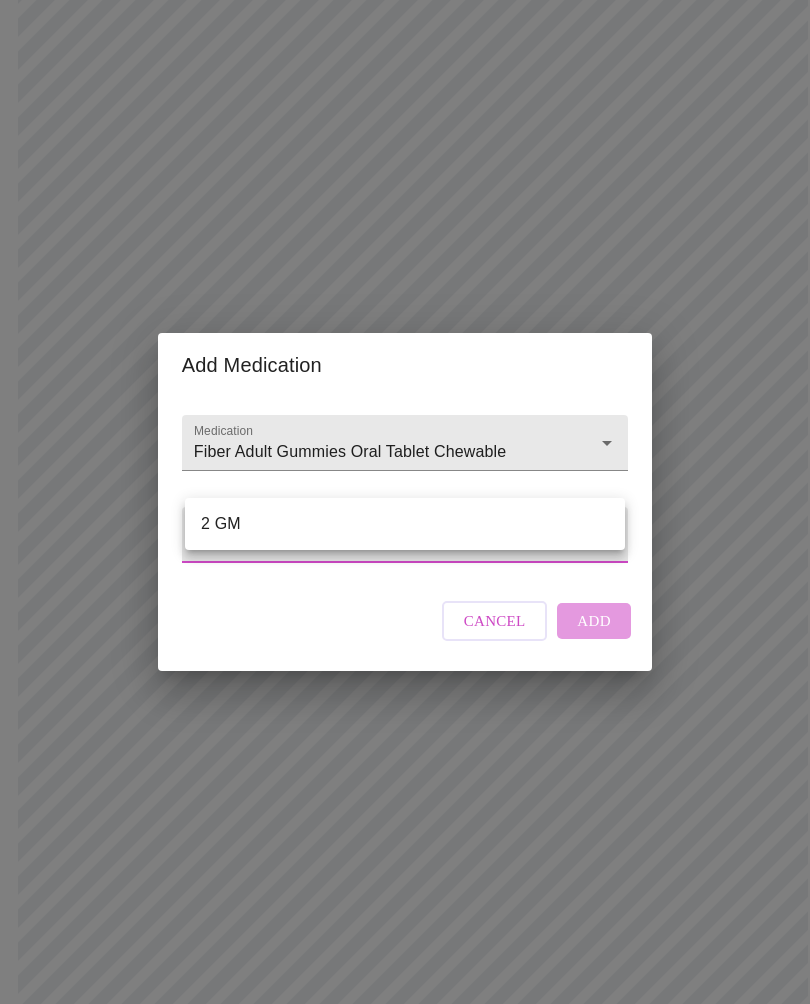 click at bounding box center [405, 502] 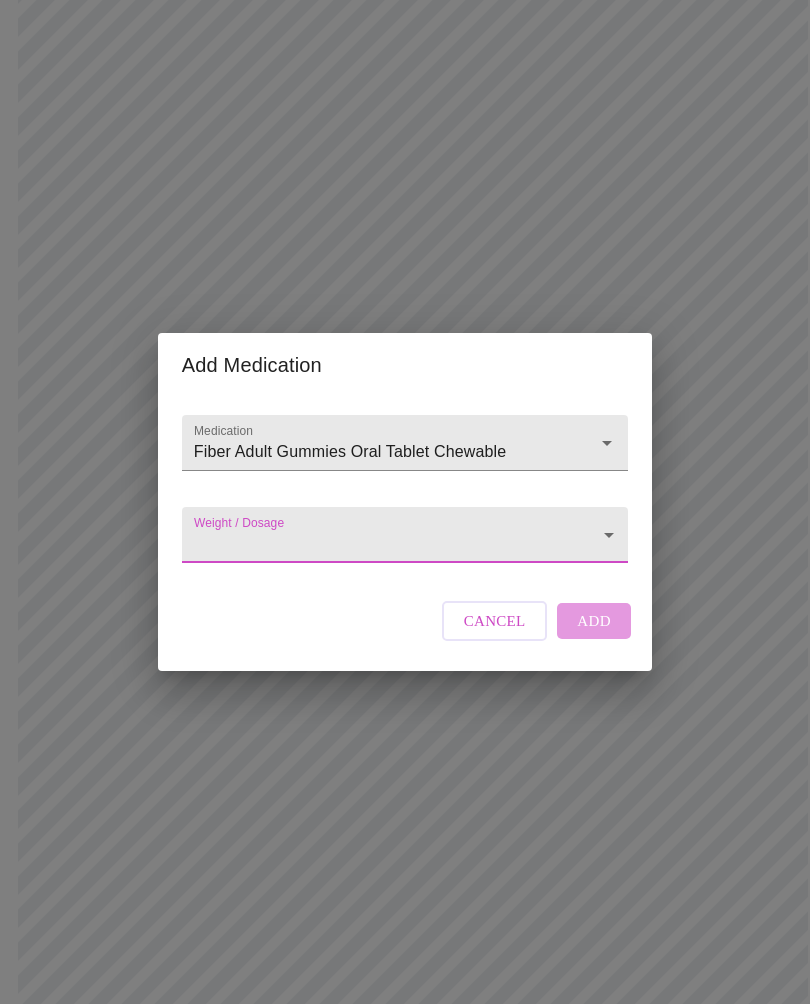 click on "MyMenopauseRx Intake Questions 13  /  13 Add Medication Medication Fiber Adult Gummies Oral Tablet Chewable Weight / Dosage ​ Cancel Add" at bounding box center (405, 477) 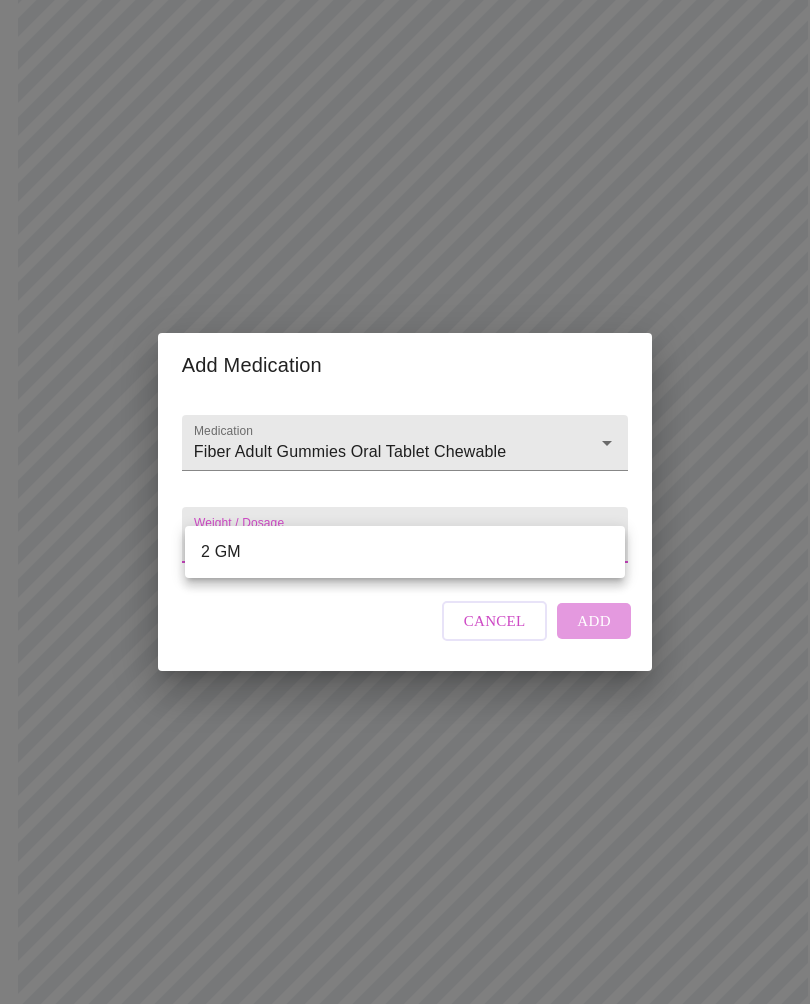 click on "2 GM" at bounding box center [405, 552] 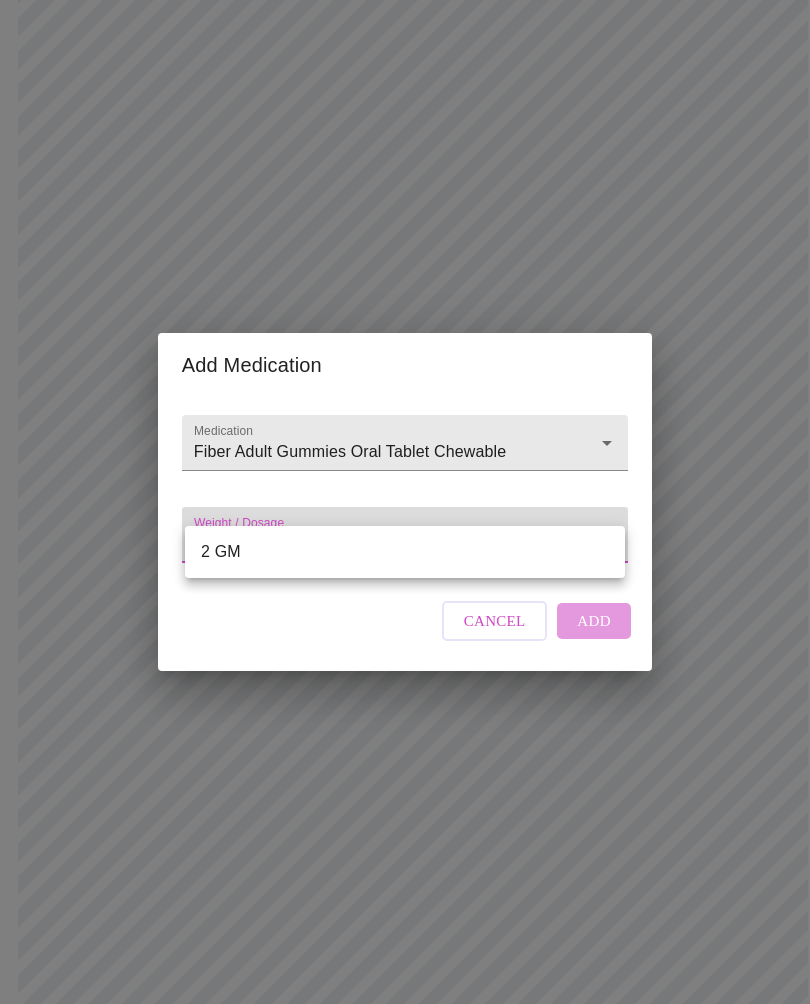 type on "2 GM" 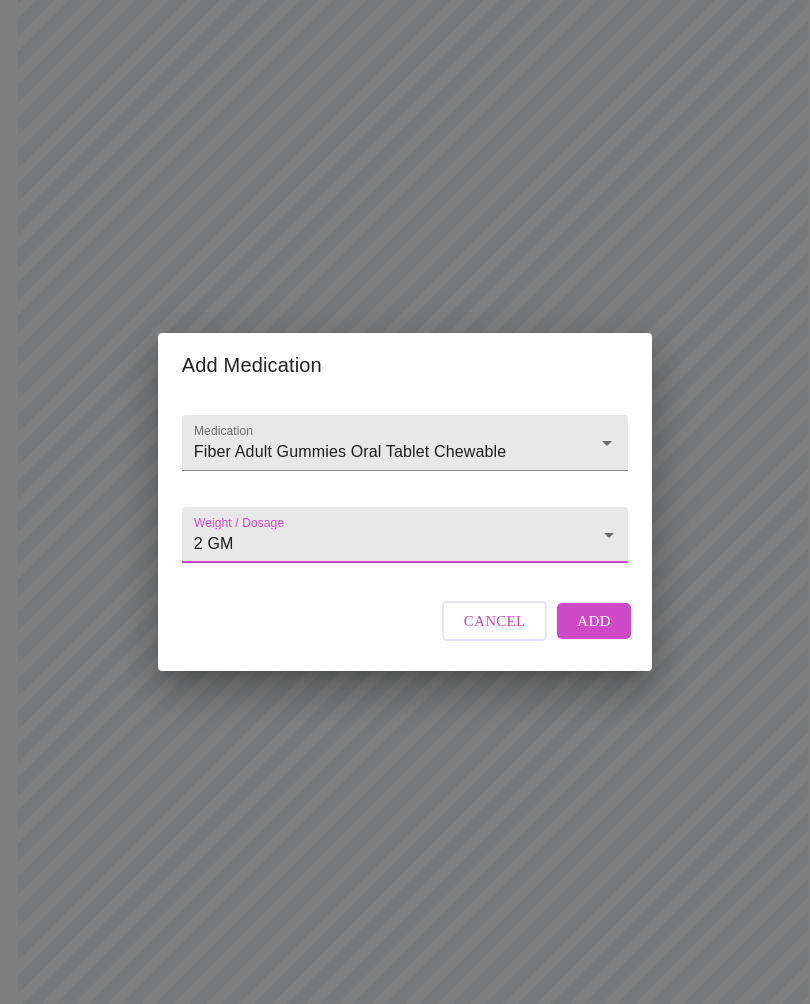click on "Add" at bounding box center [594, 621] 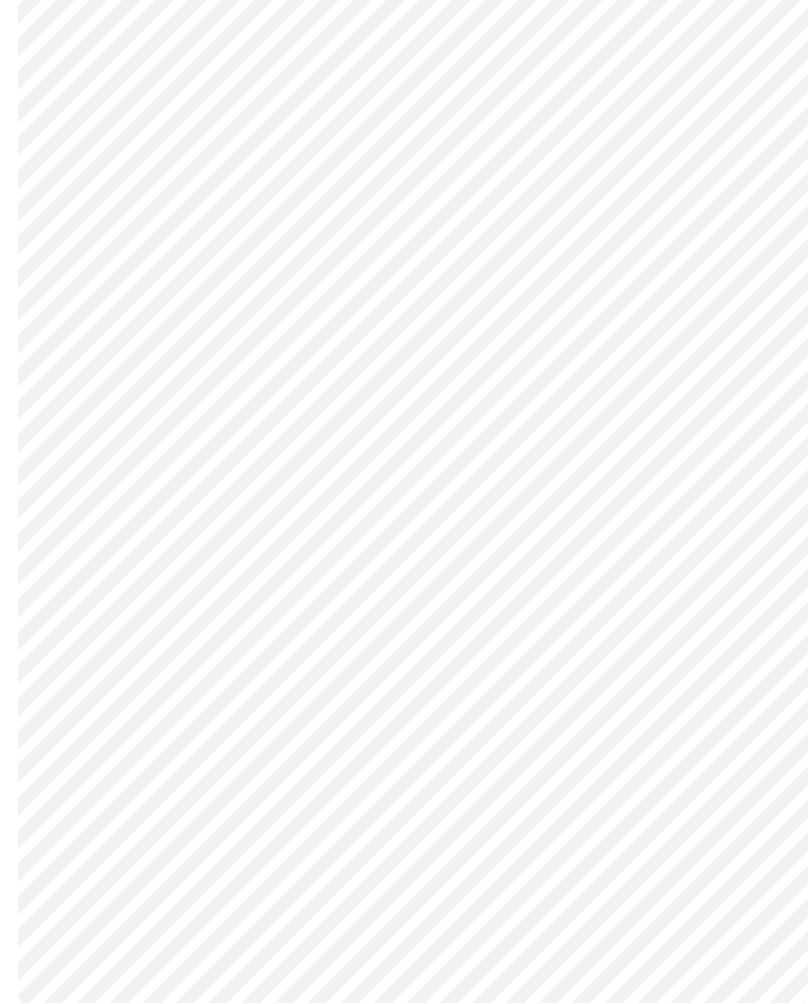 scroll, scrollTop: 1039, scrollLeft: 0, axis: vertical 